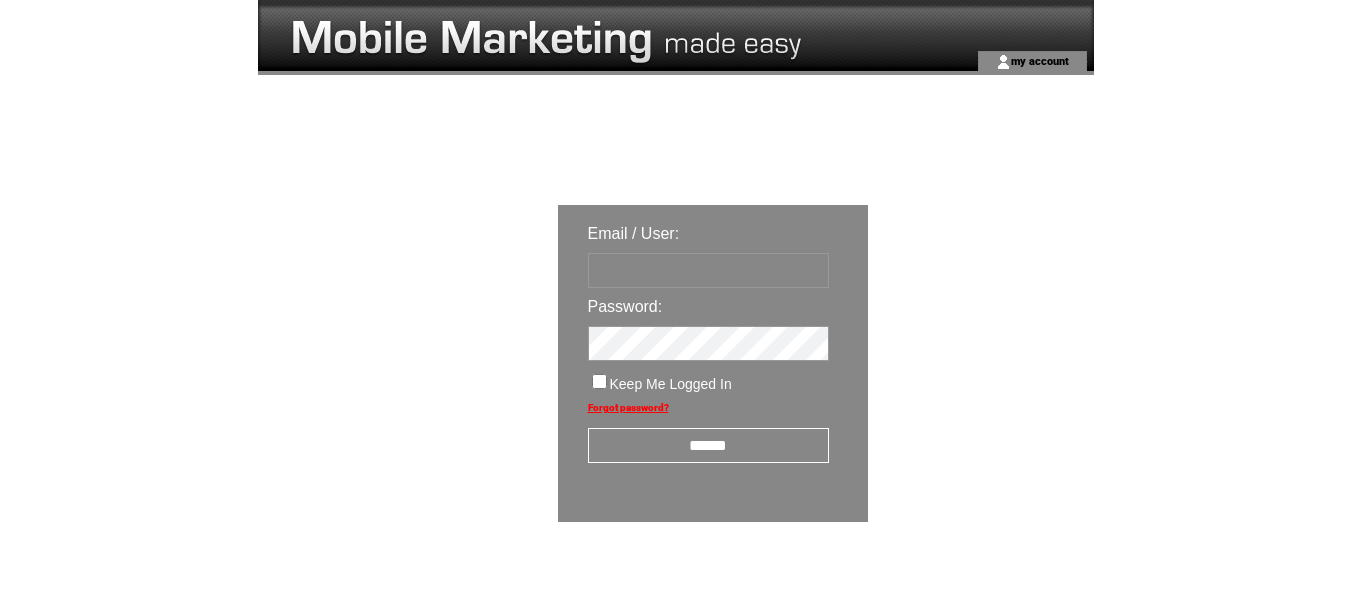 scroll, scrollTop: 0, scrollLeft: 0, axis: both 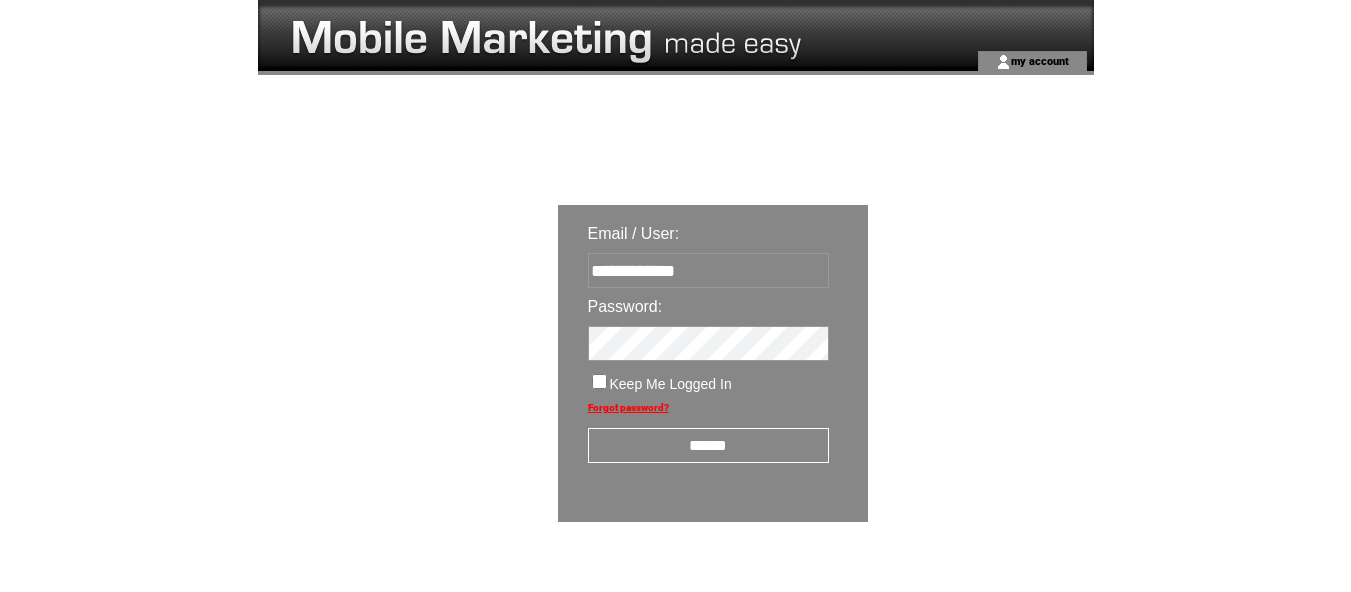 click on "******" at bounding box center (708, 445) 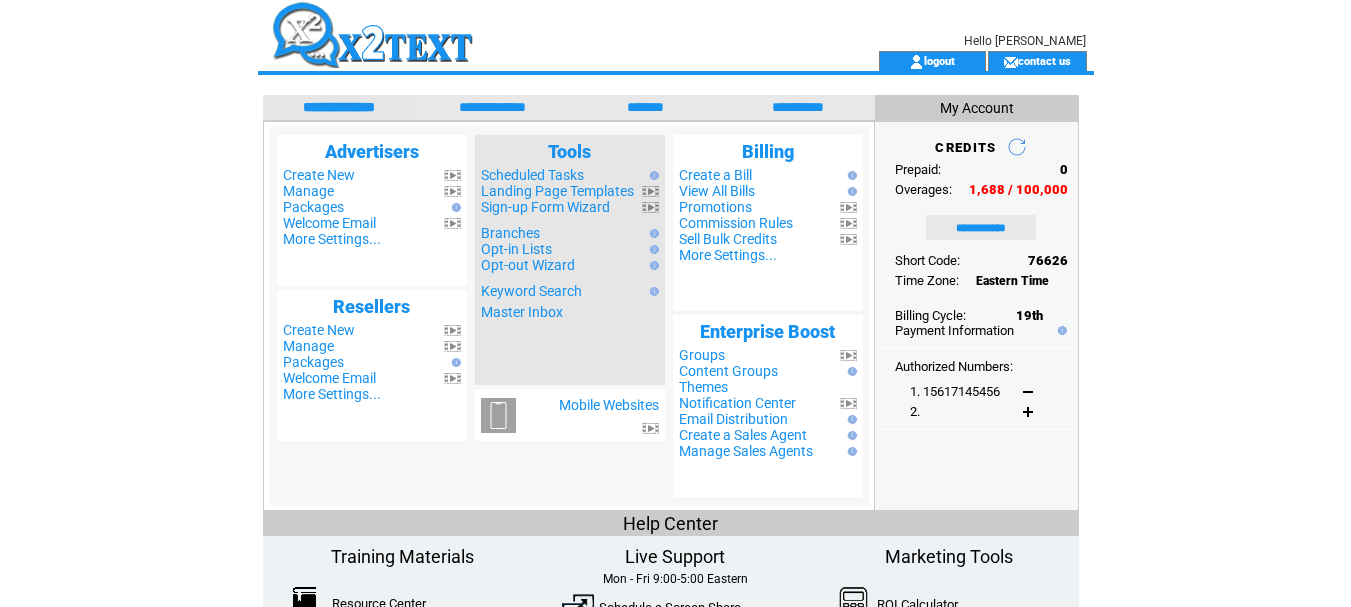 scroll, scrollTop: 0, scrollLeft: 0, axis: both 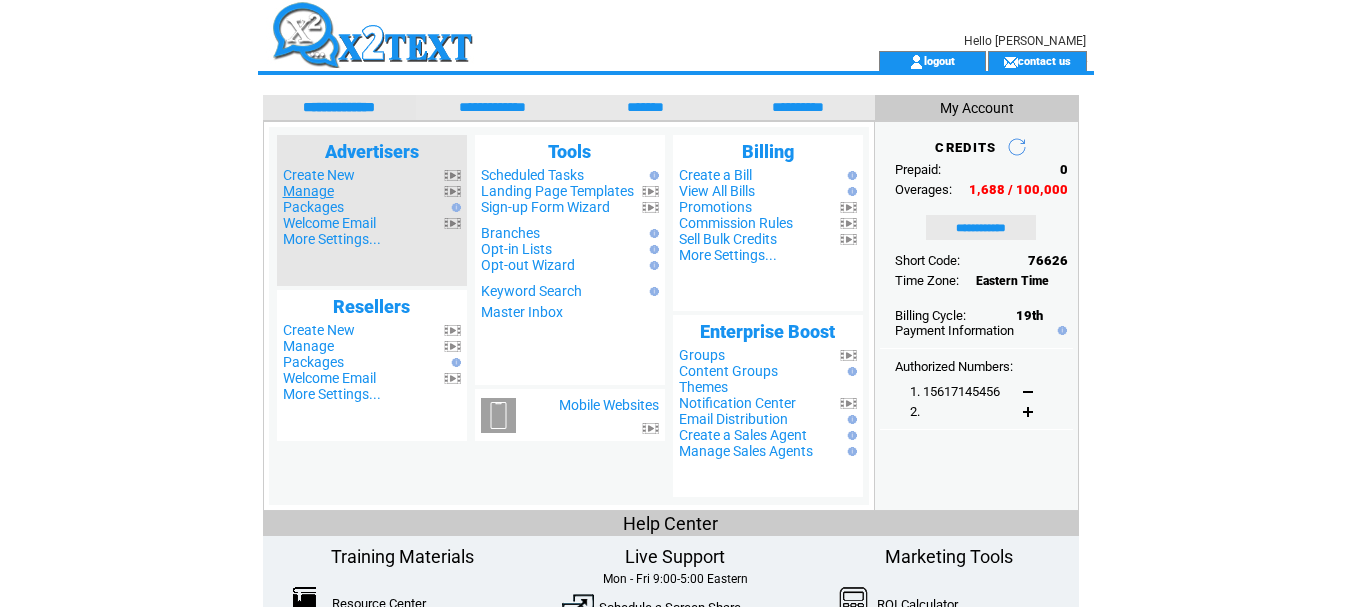 click on "Manage" at bounding box center (308, 191) 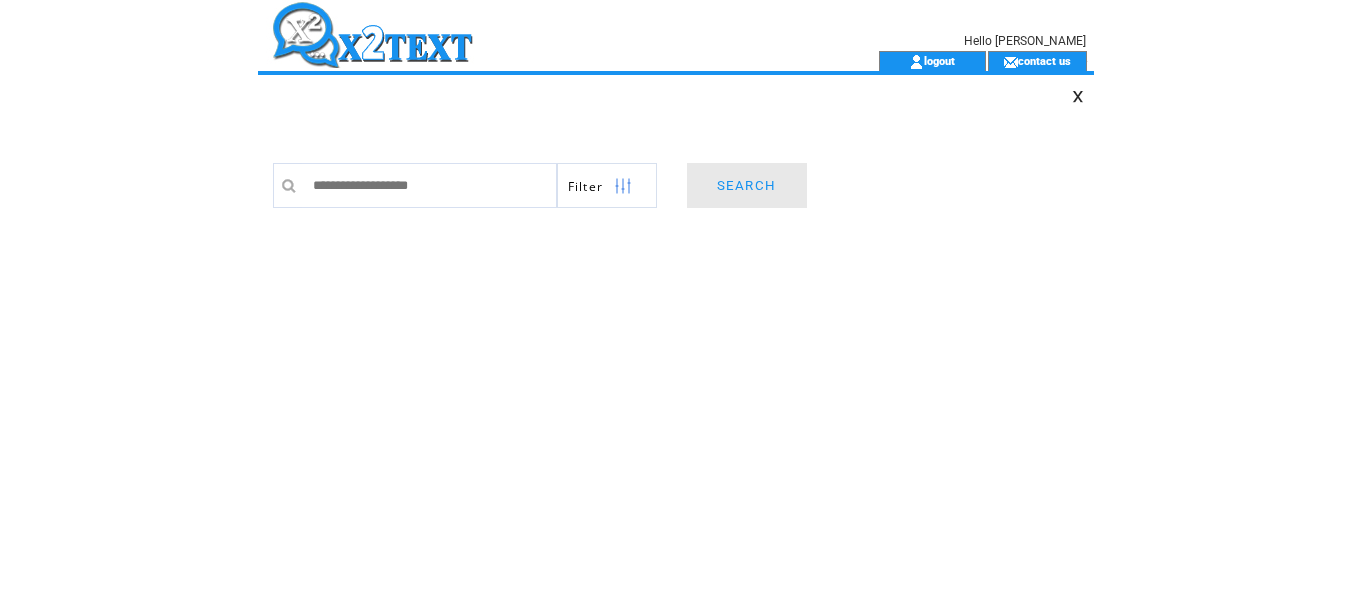 scroll, scrollTop: 0, scrollLeft: 0, axis: both 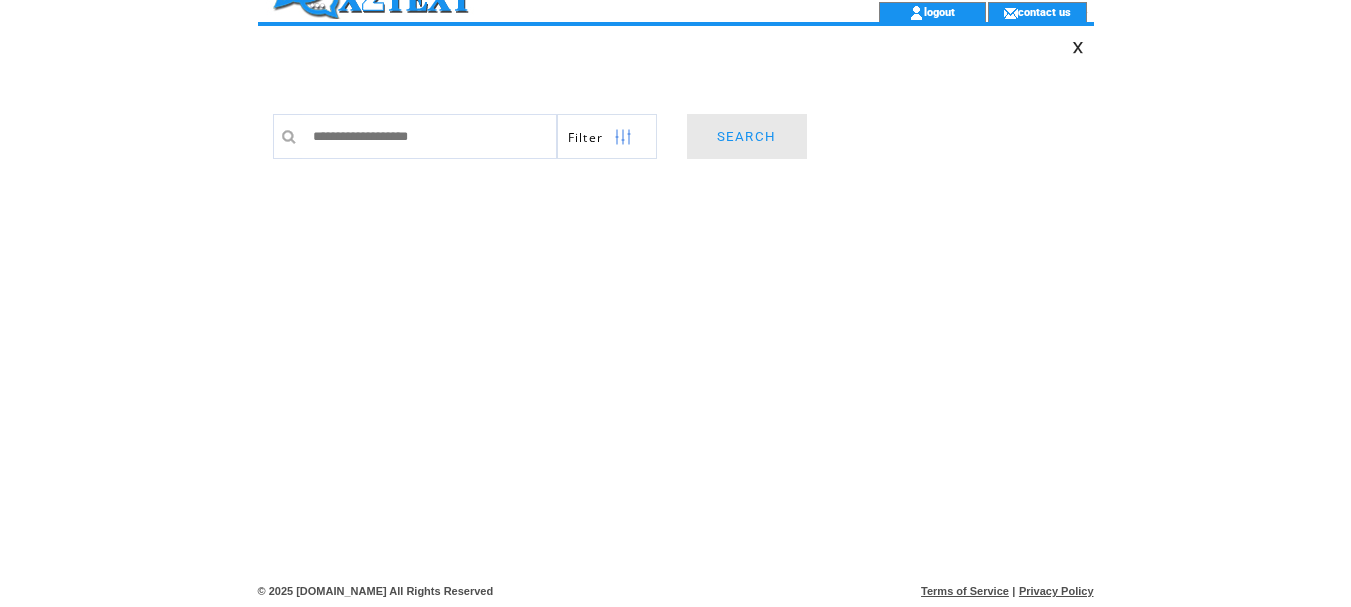 drag, startPoint x: 0, startPoint y: 0, endPoint x: 1362, endPoint y: 219, distance: 1379.4945 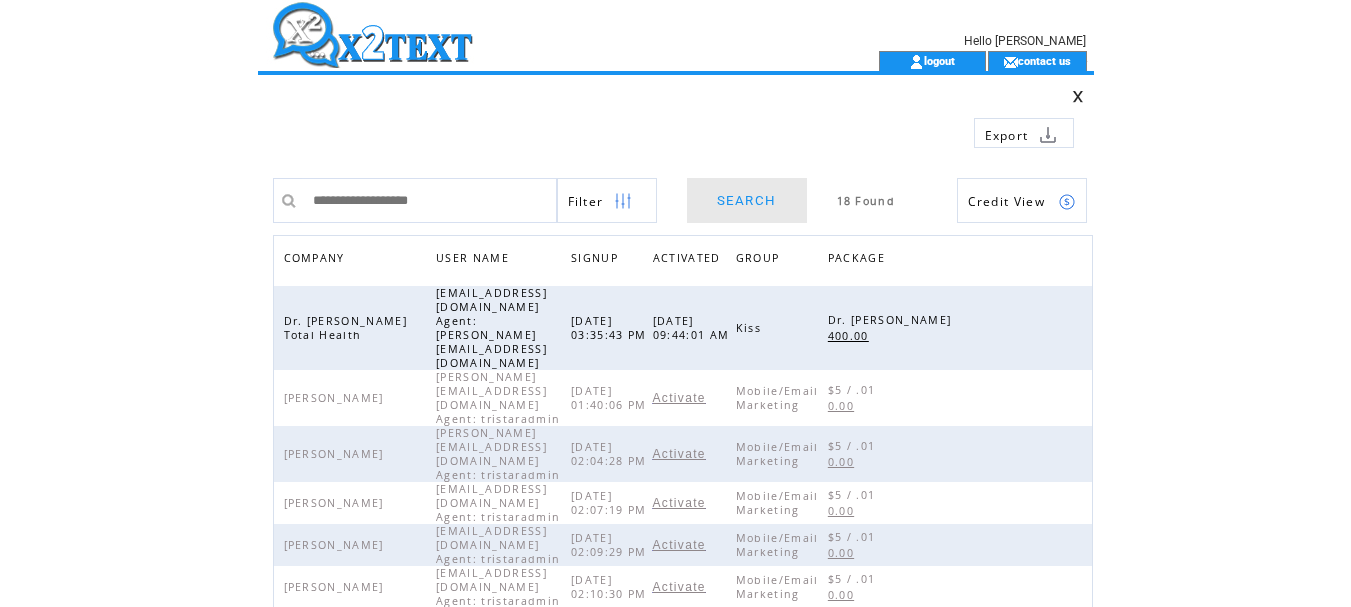scroll, scrollTop: 0, scrollLeft: 0, axis: both 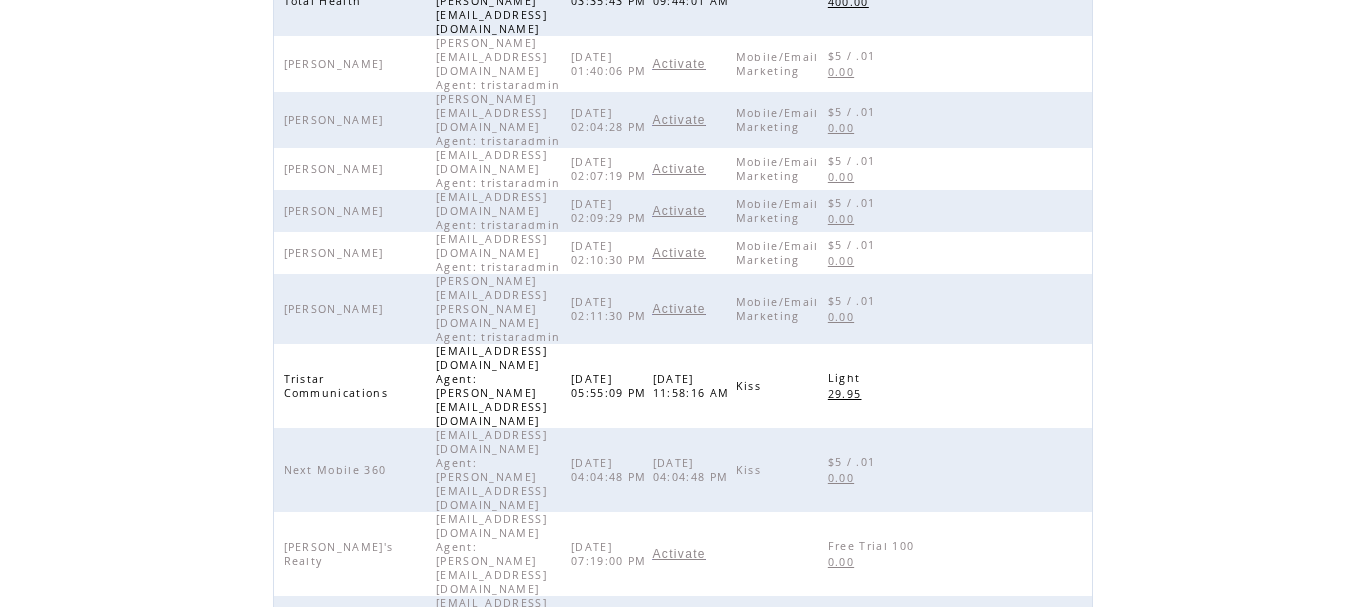 click at bounding box center [1067, 890] 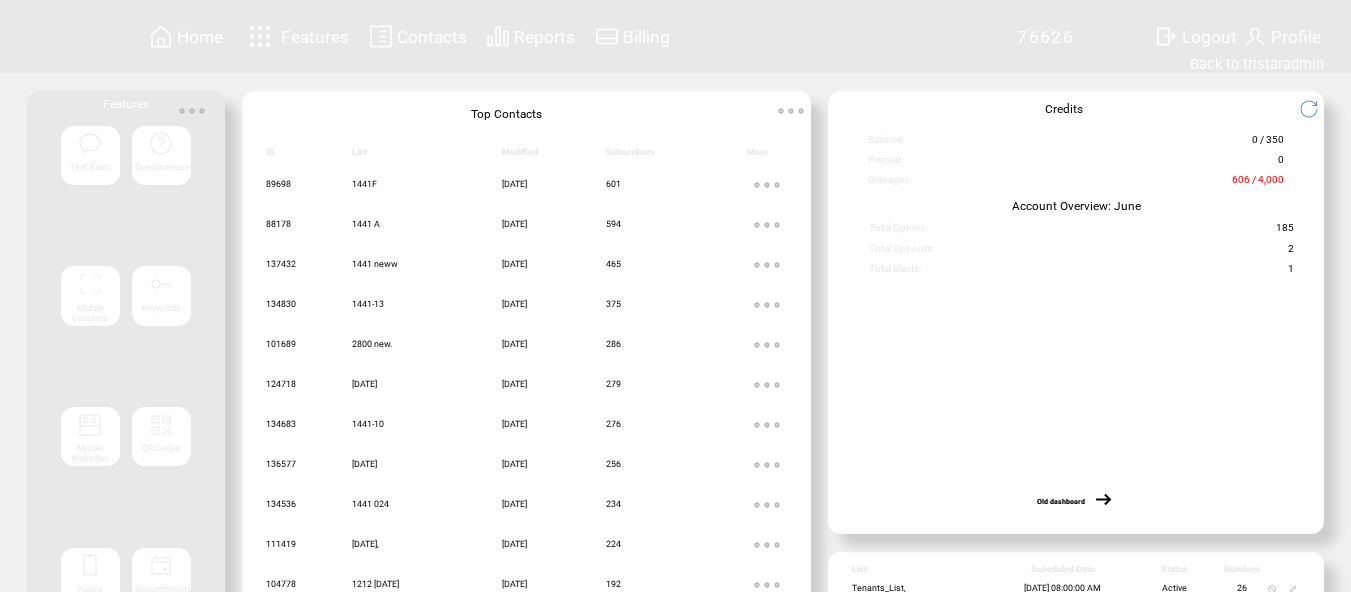 scroll, scrollTop: 0, scrollLeft: 0, axis: both 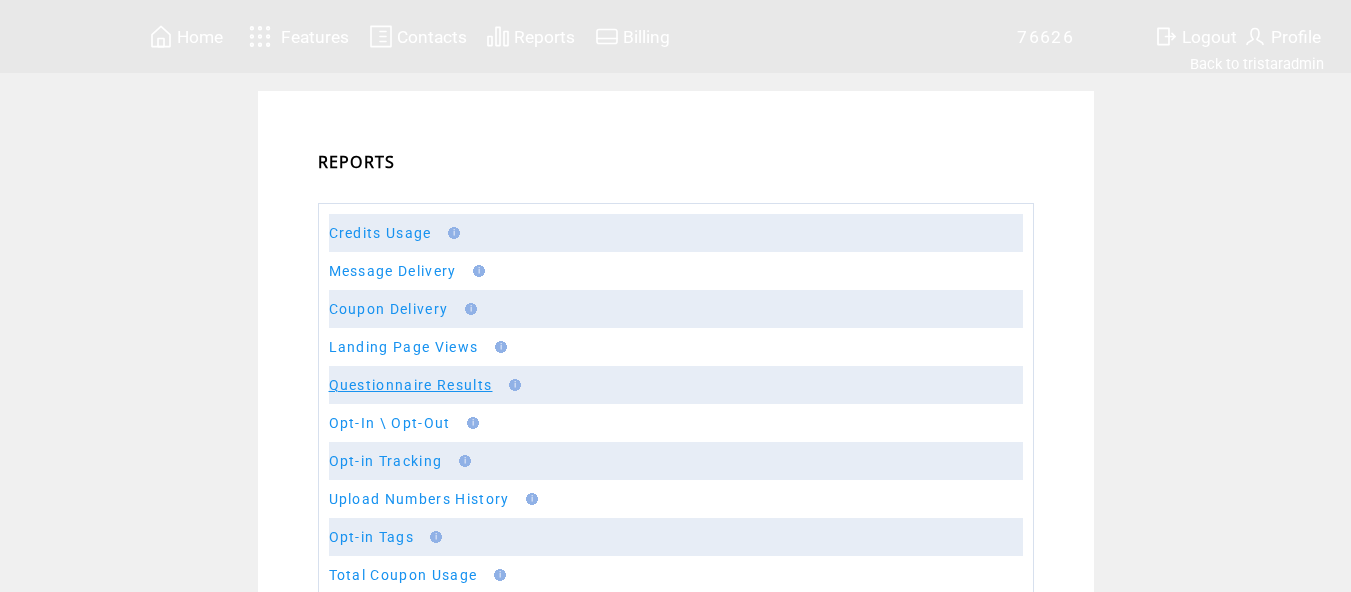 click on "Questionnaire Results" at bounding box center [411, 385] 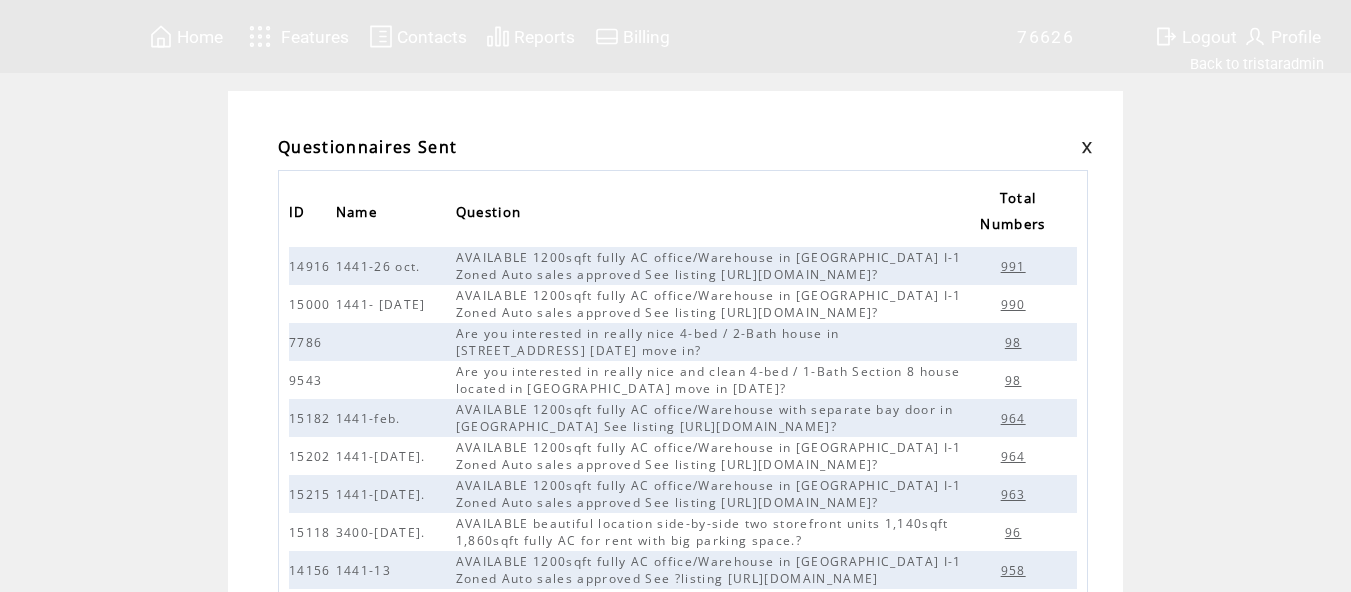 scroll, scrollTop: 0, scrollLeft: 0, axis: both 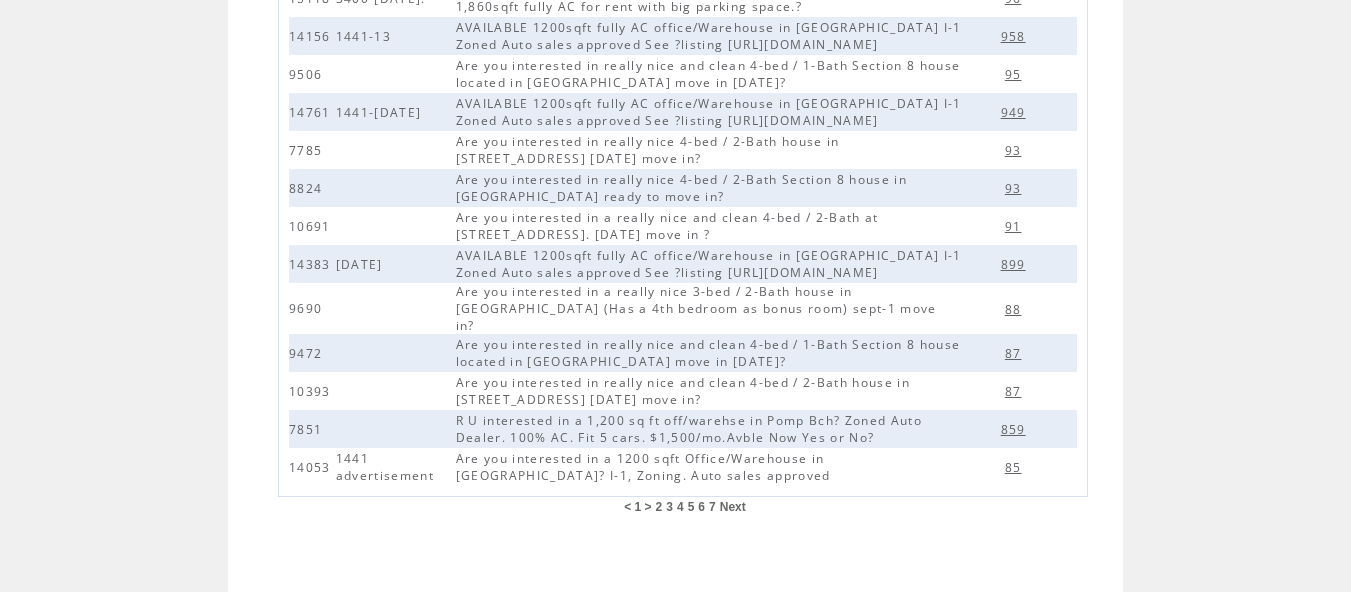 click on "2" at bounding box center (659, 507) 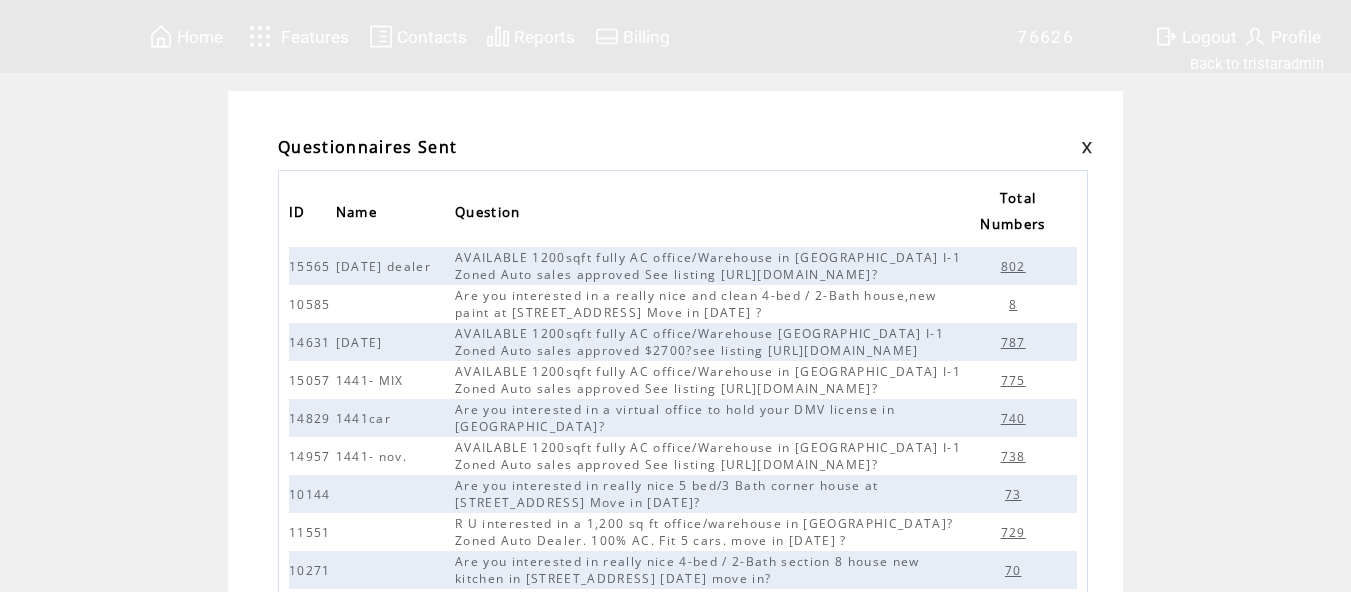 scroll, scrollTop: 0, scrollLeft: 0, axis: both 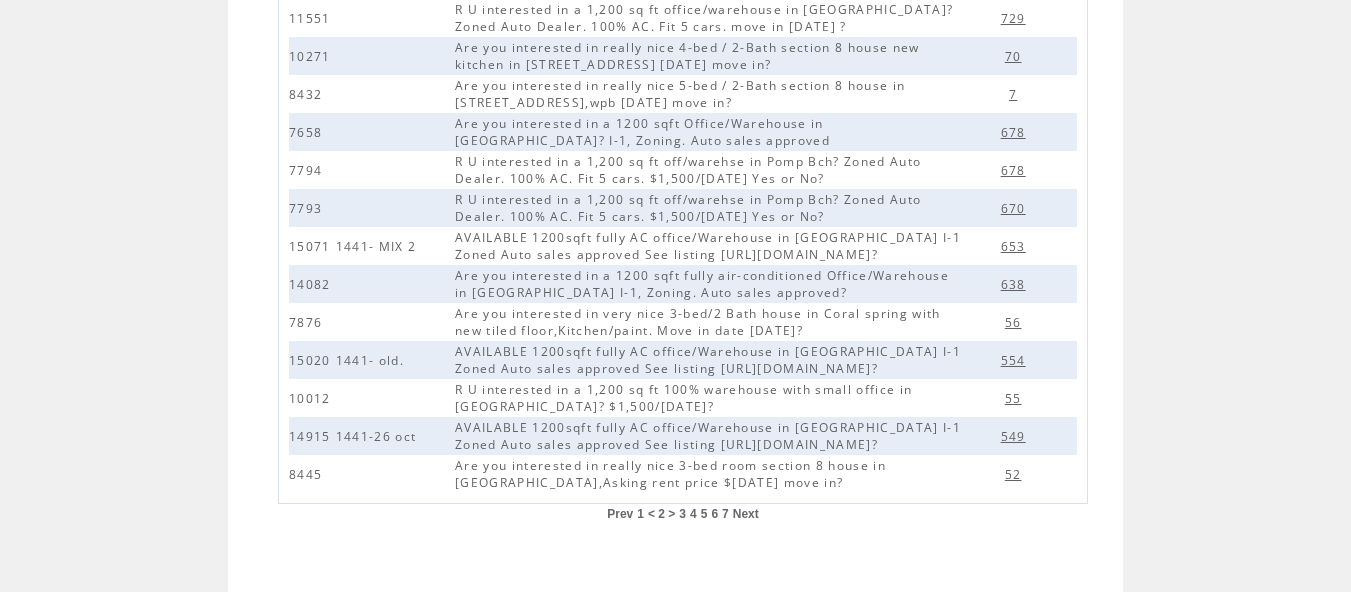click on "3" at bounding box center (682, 514) 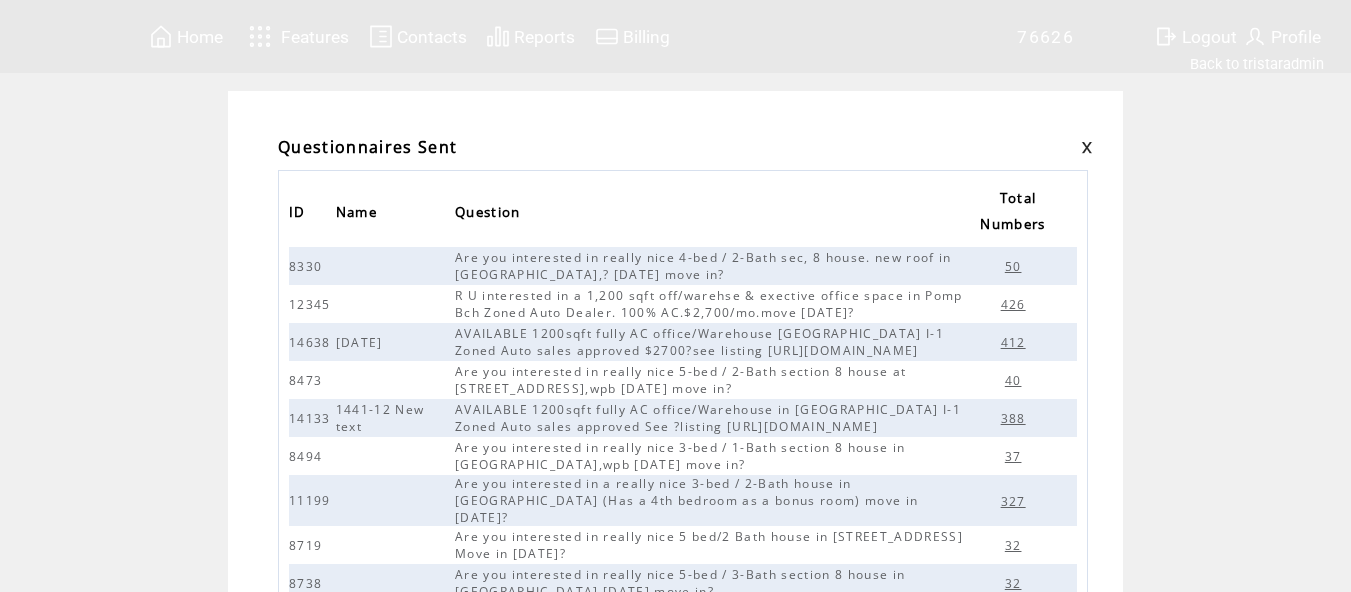 scroll, scrollTop: 0, scrollLeft: 0, axis: both 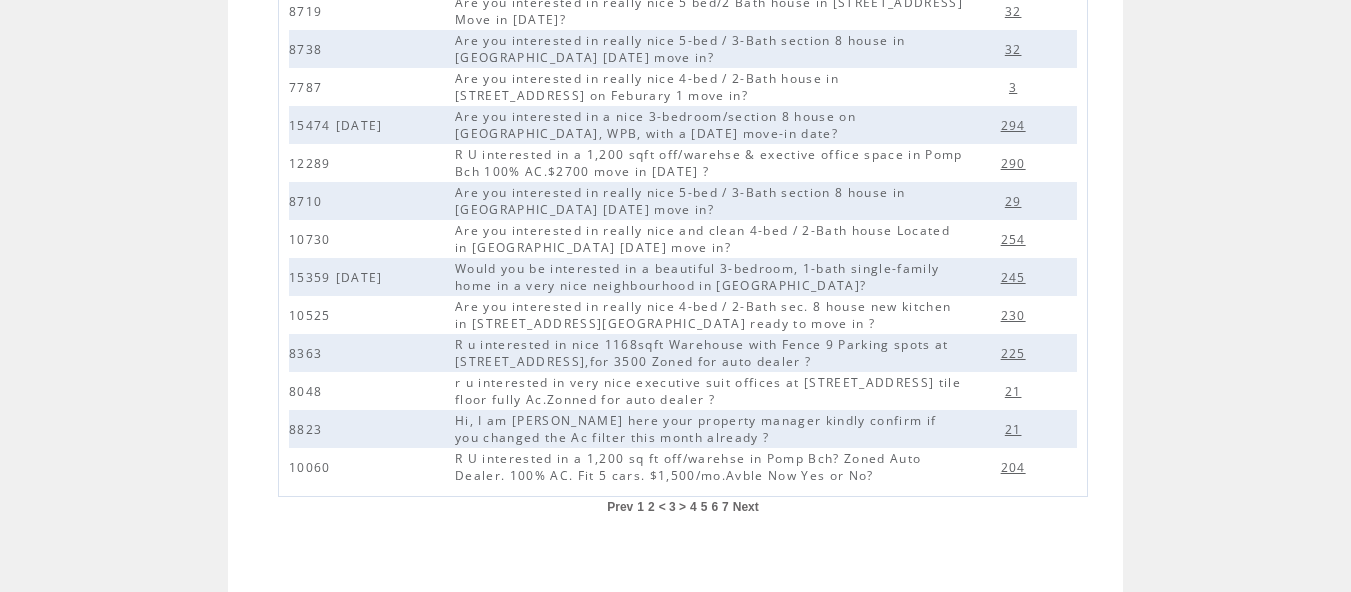 click on "4" at bounding box center [693, 507] 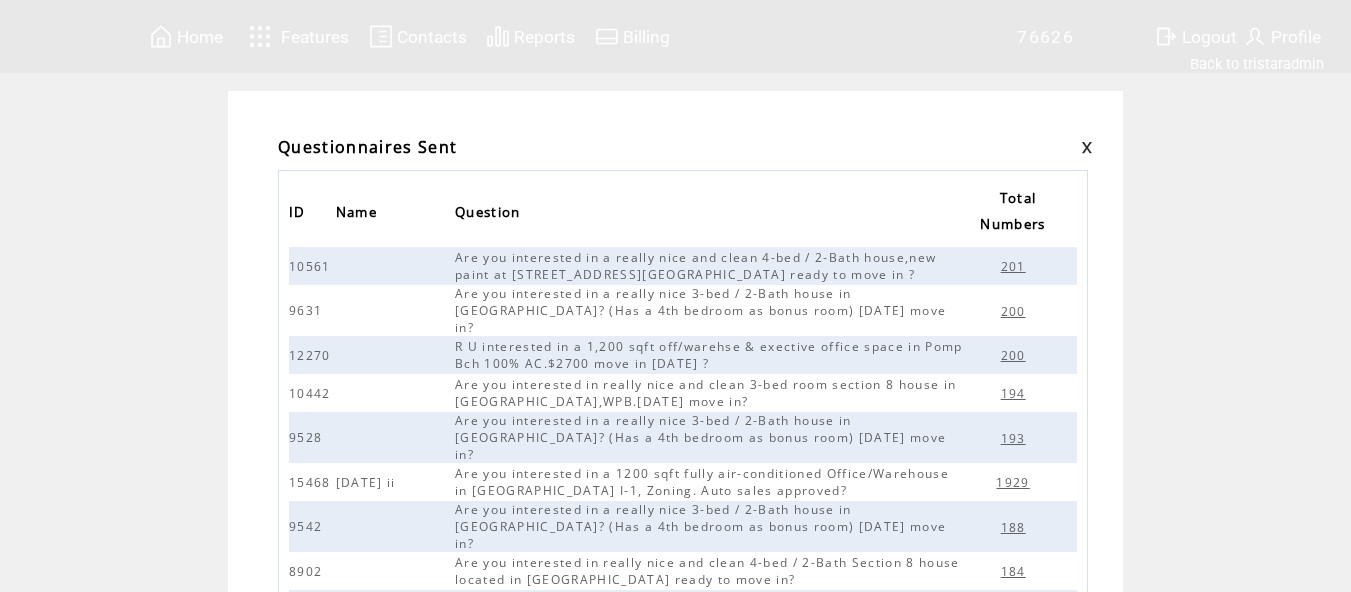 scroll, scrollTop: 0, scrollLeft: 0, axis: both 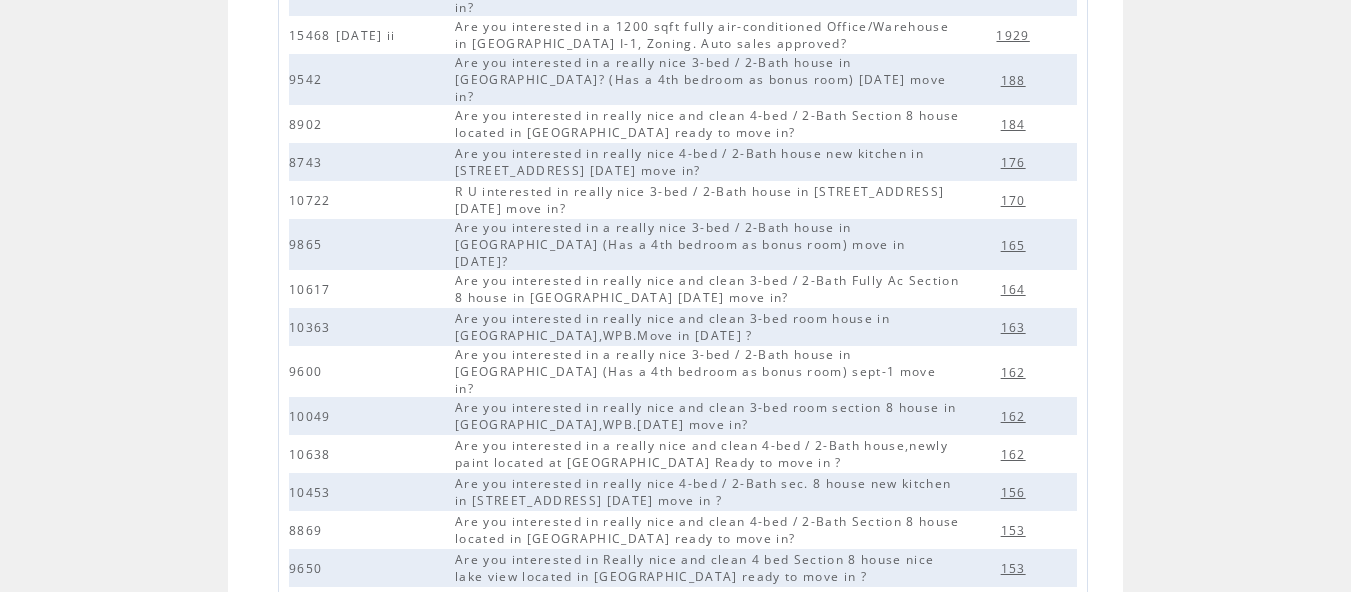 click on "5" at bounding box center (704, 646) 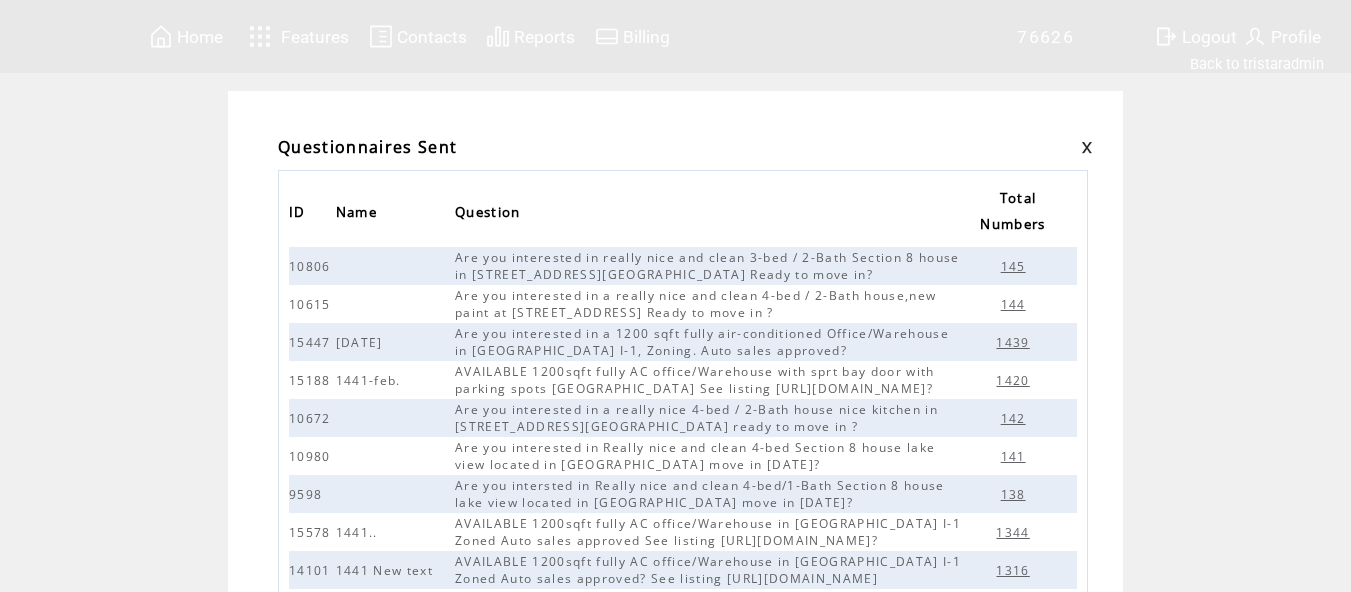 scroll, scrollTop: 0, scrollLeft: 0, axis: both 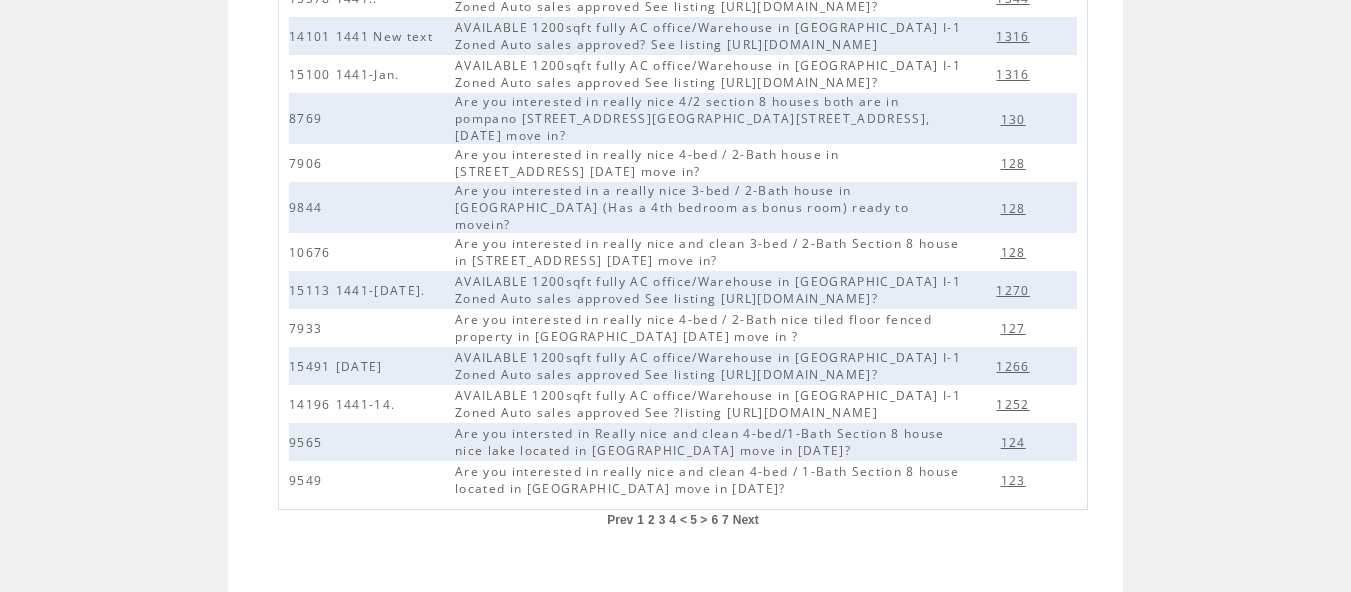 click at bounding box center (675, 566) 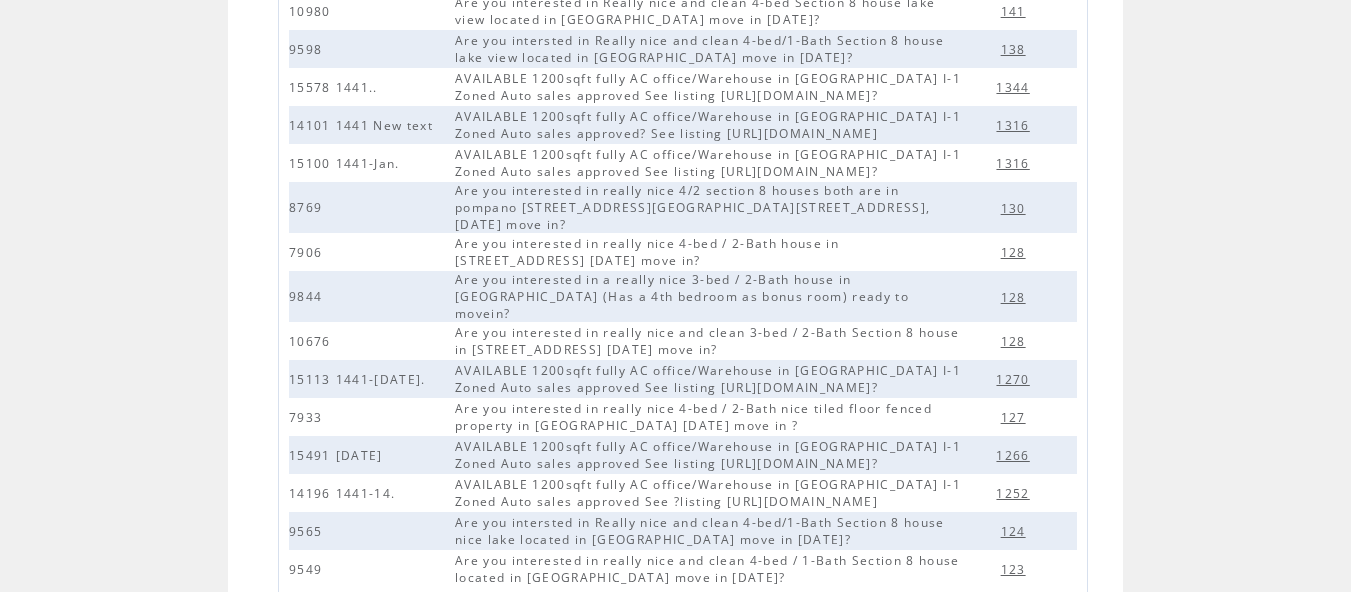 scroll, scrollTop: 534, scrollLeft: 0, axis: vertical 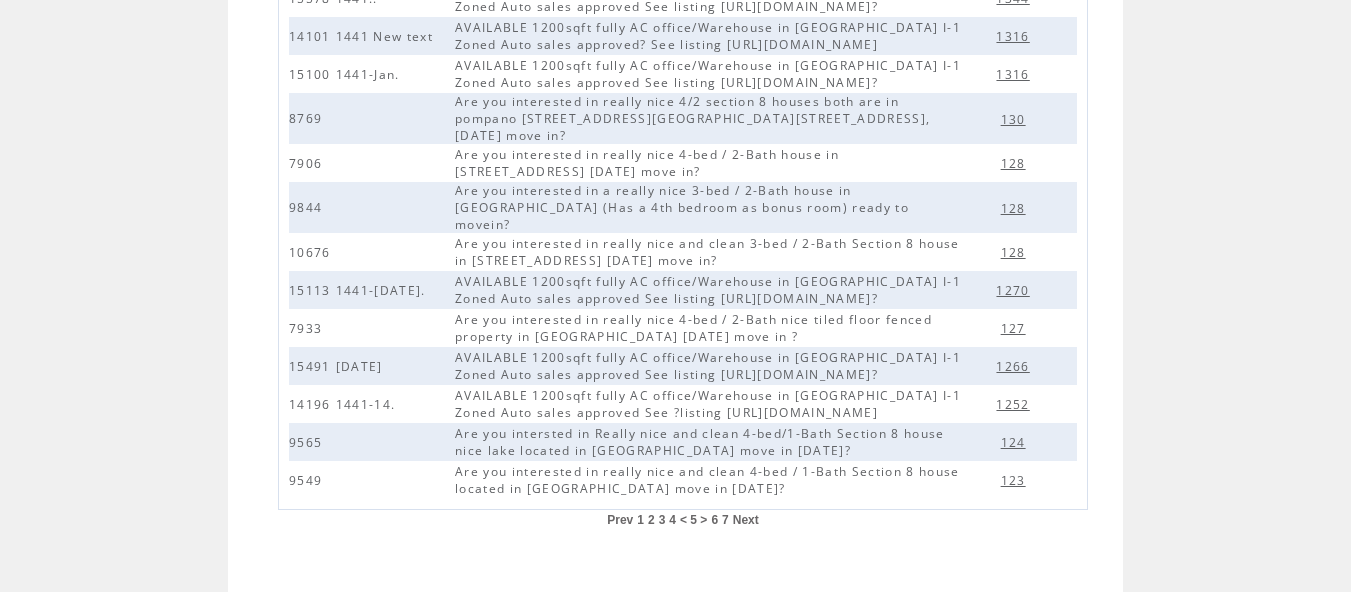 click on "6" at bounding box center [714, 520] 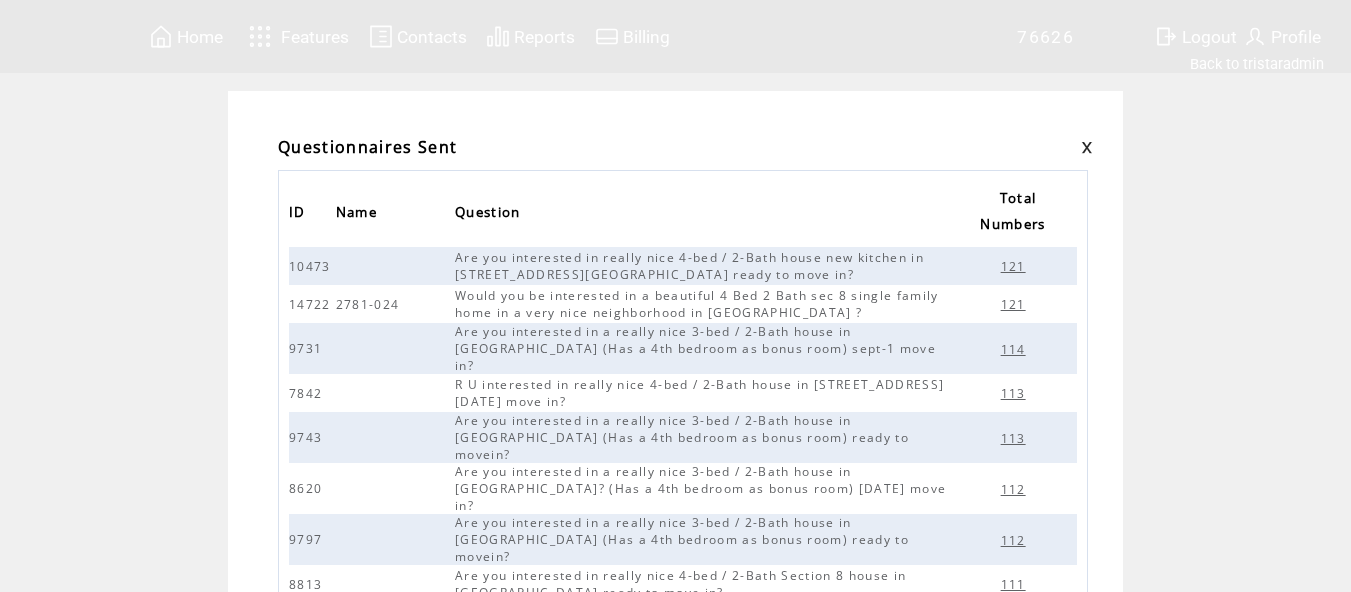 scroll, scrollTop: 0, scrollLeft: 0, axis: both 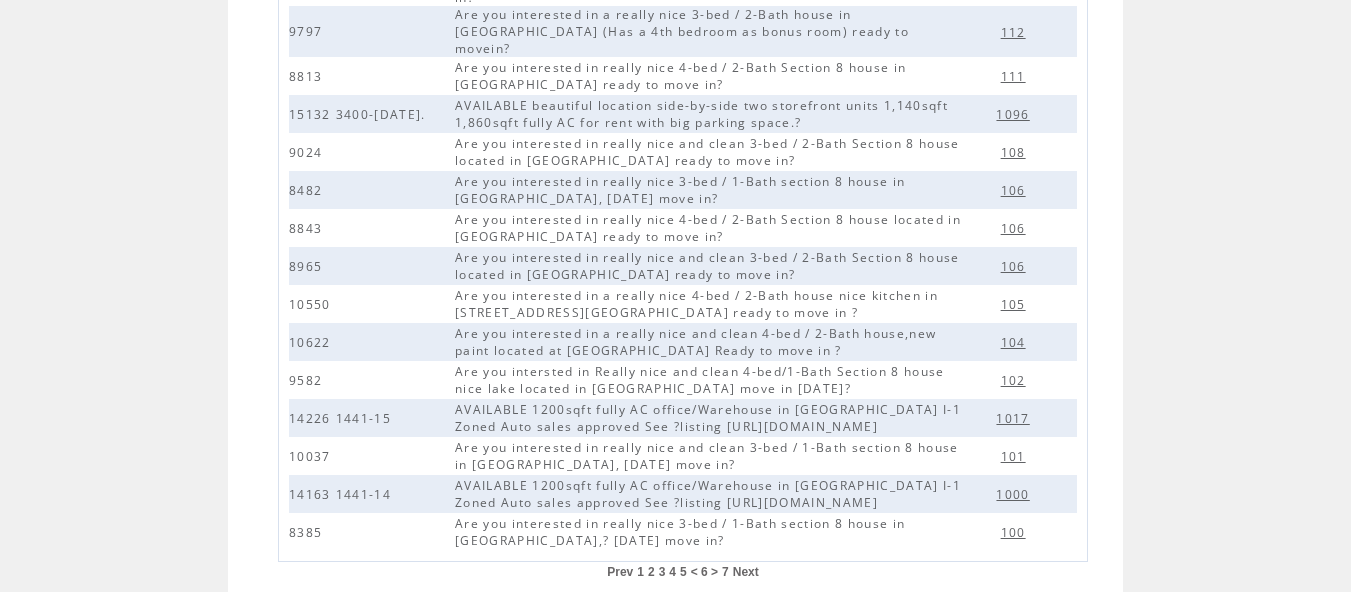 click on "7" at bounding box center (725, 572) 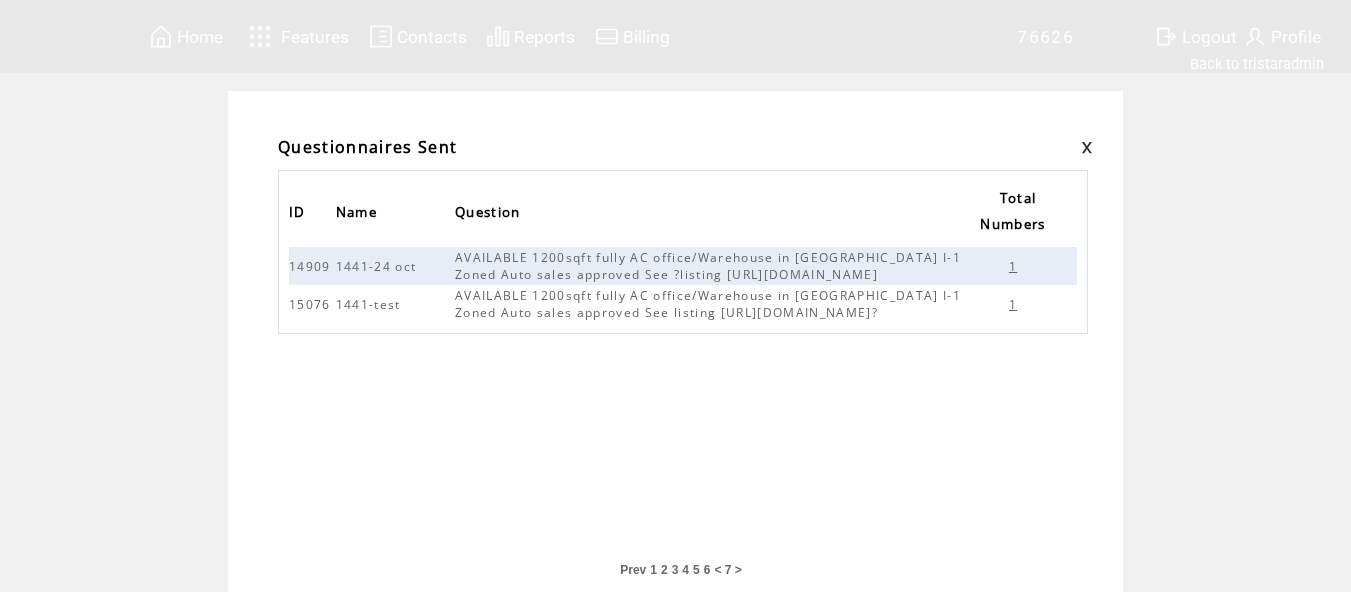 scroll, scrollTop: 0, scrollLeft: 0, axis: both 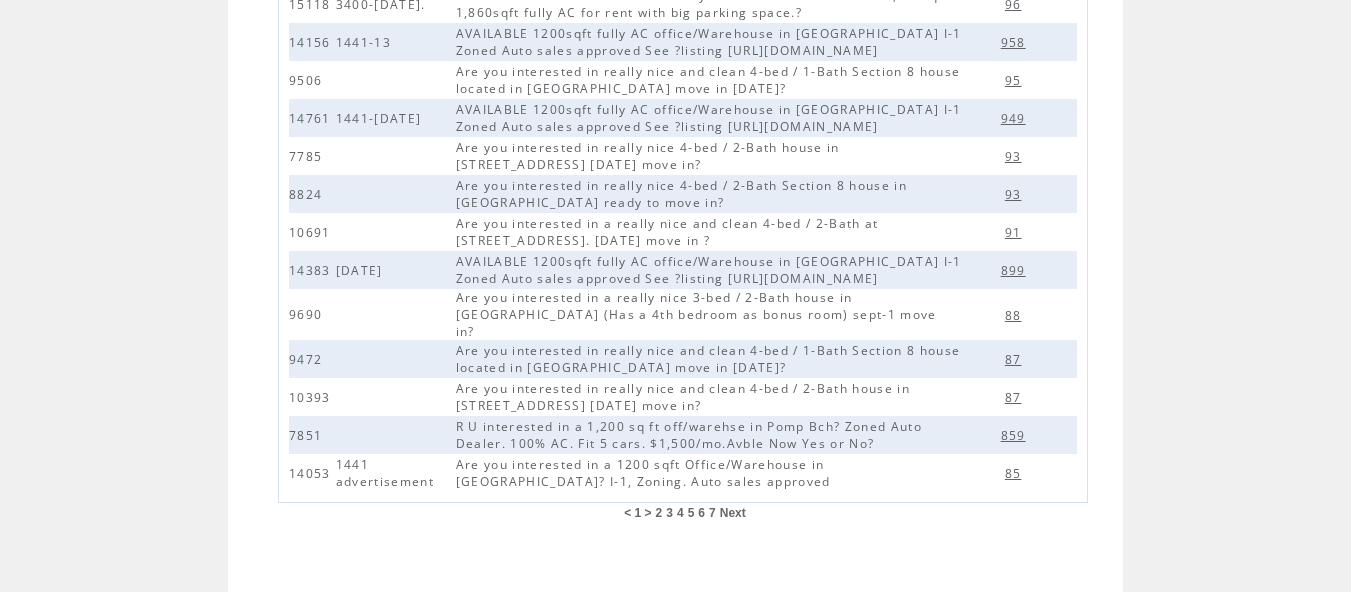 click on "2" at bounding box center [659, 513] 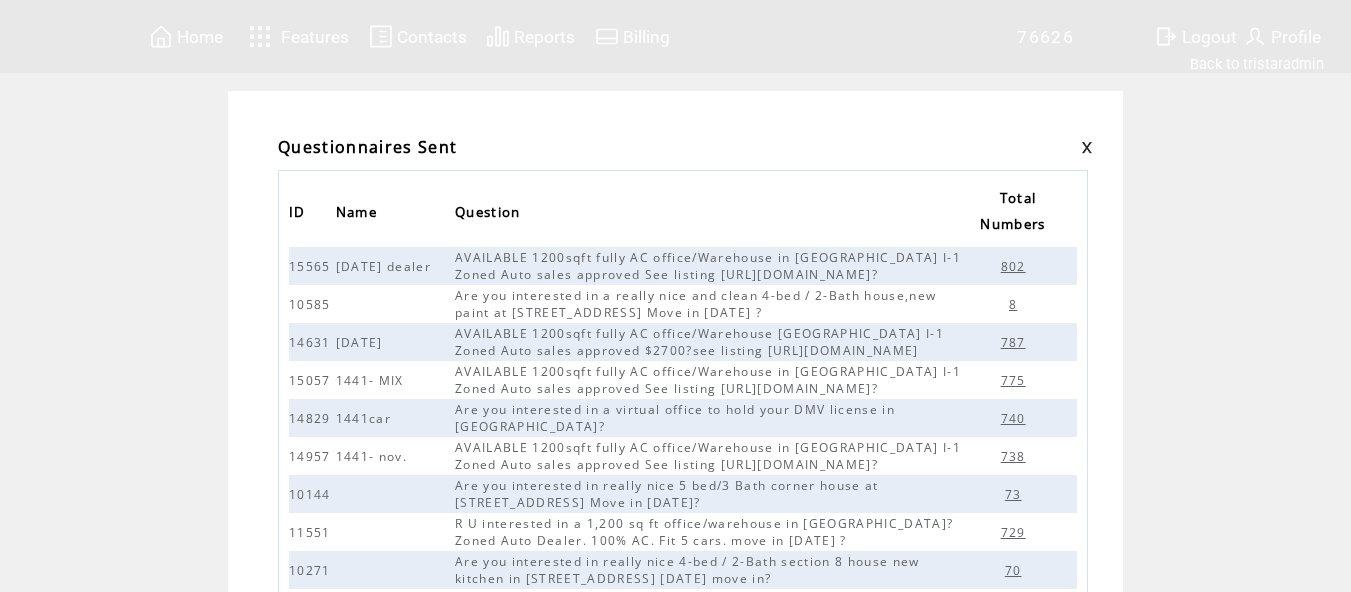 scroll, scrollTop: 0, scrollLeft: 0, axis: both 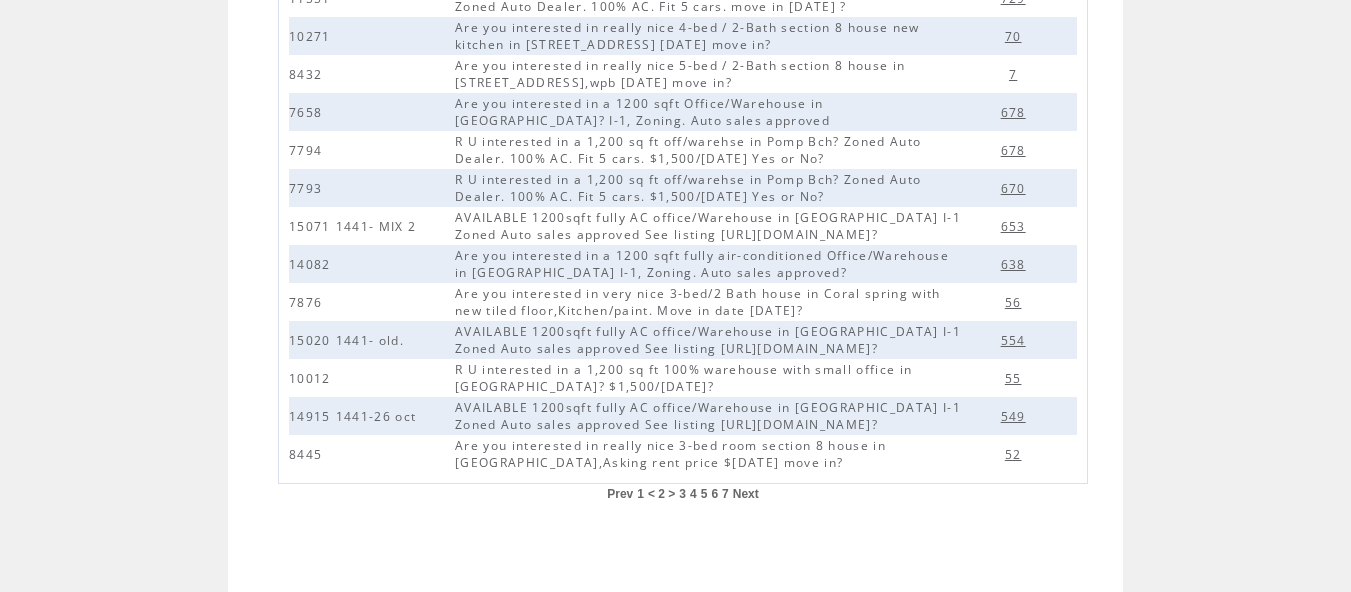 click on "3" at bounding box center [682, 494] 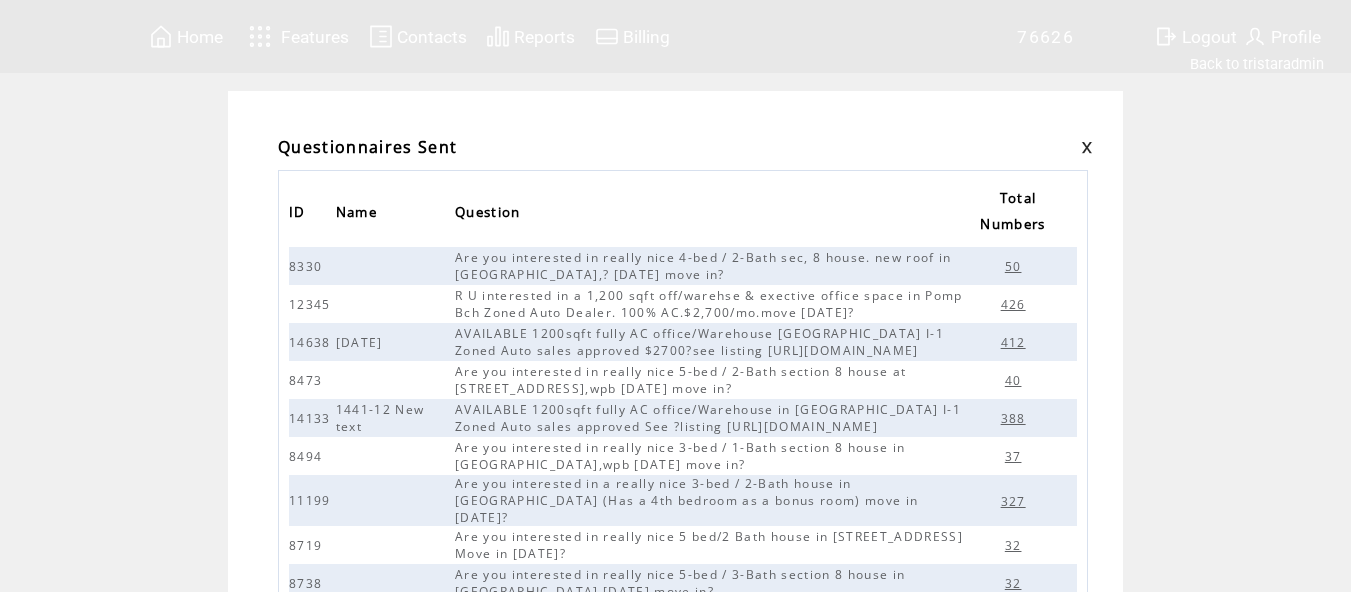 scroll, scrollTop: 0, scrollLeft: 0, axis: both 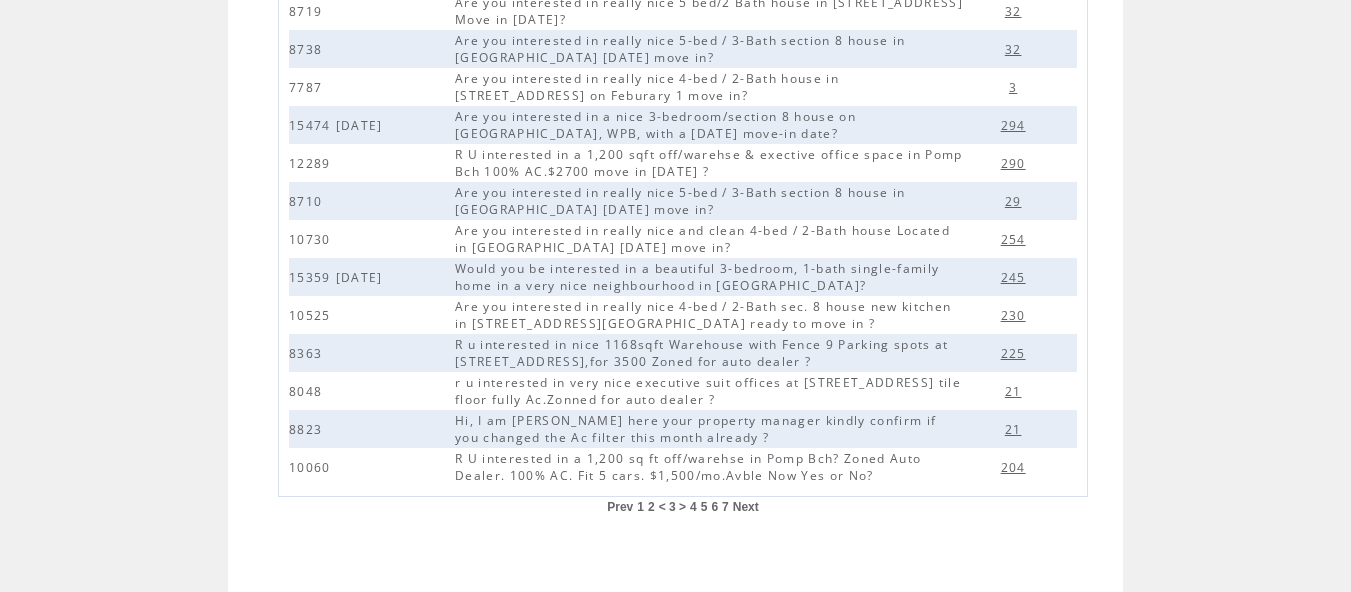 click on "4" at bounding box center [693, 507] 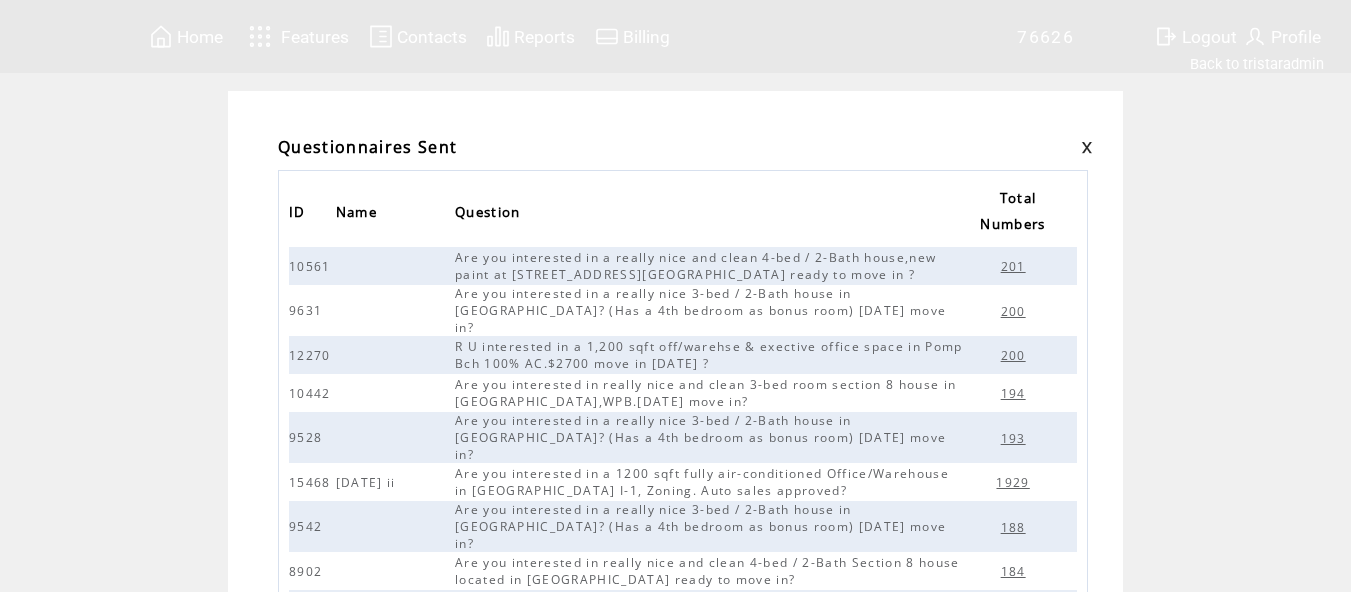 scroll, scrollTop: 0, scrollLeft: 0, axis: both 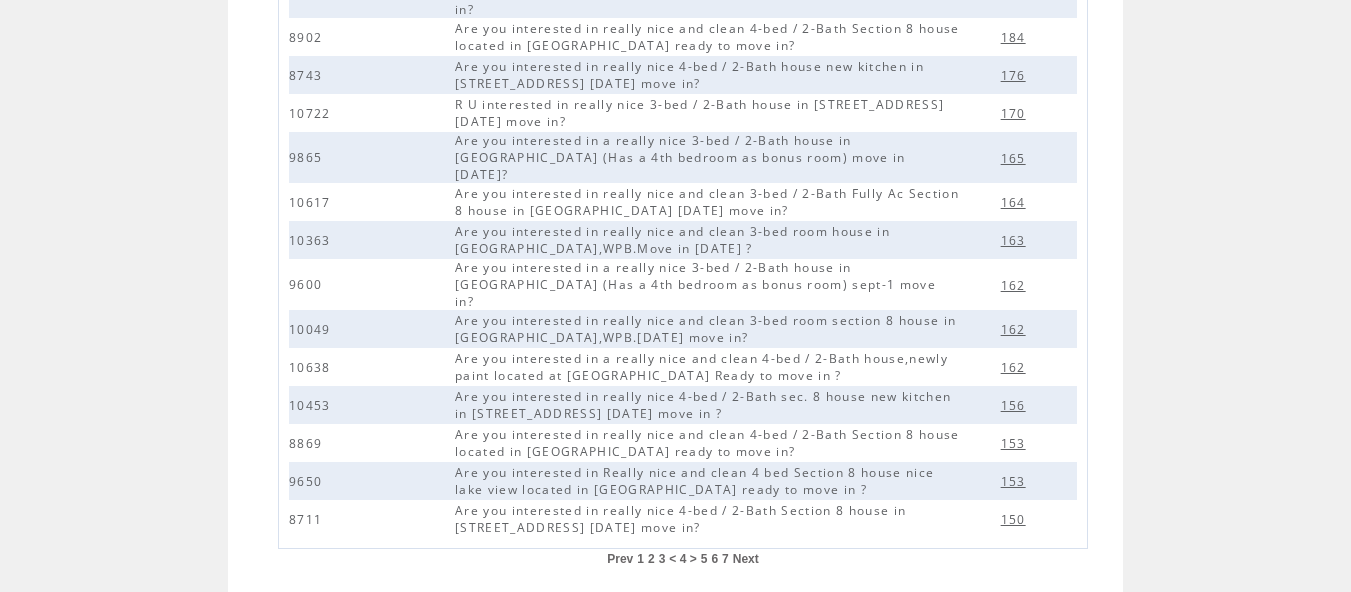 click on "5" at bounding box center [704, 559] 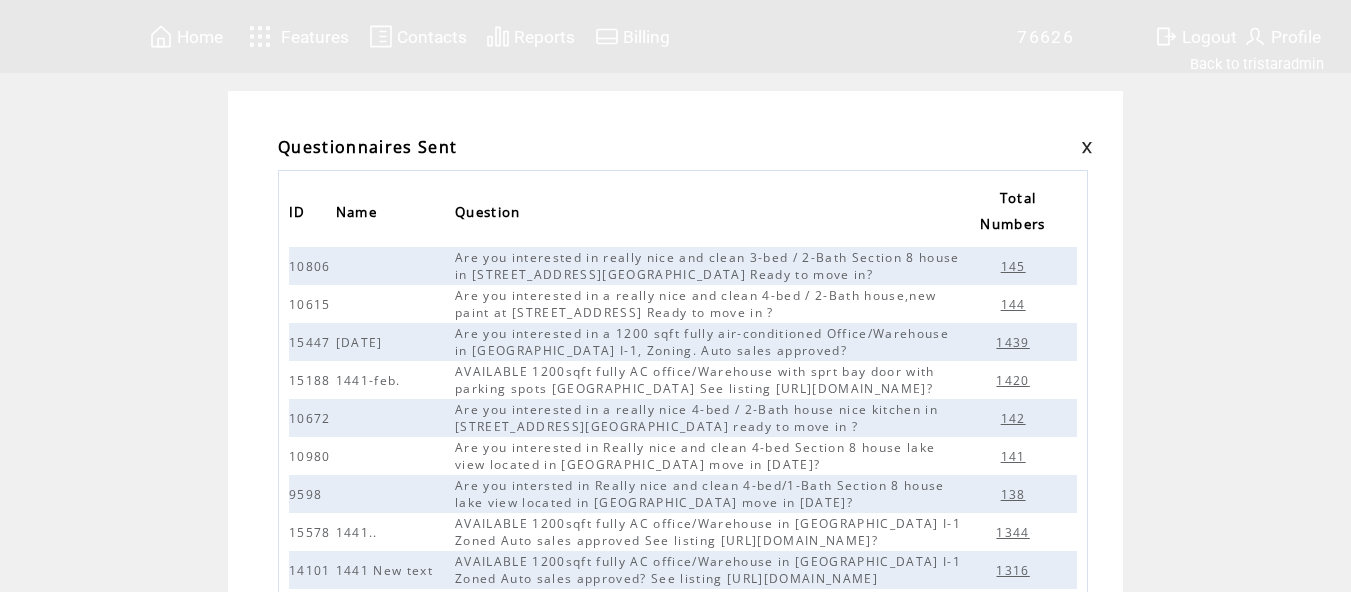 scroll, scrollTop: 0, scrollLeft: 0, axis: both 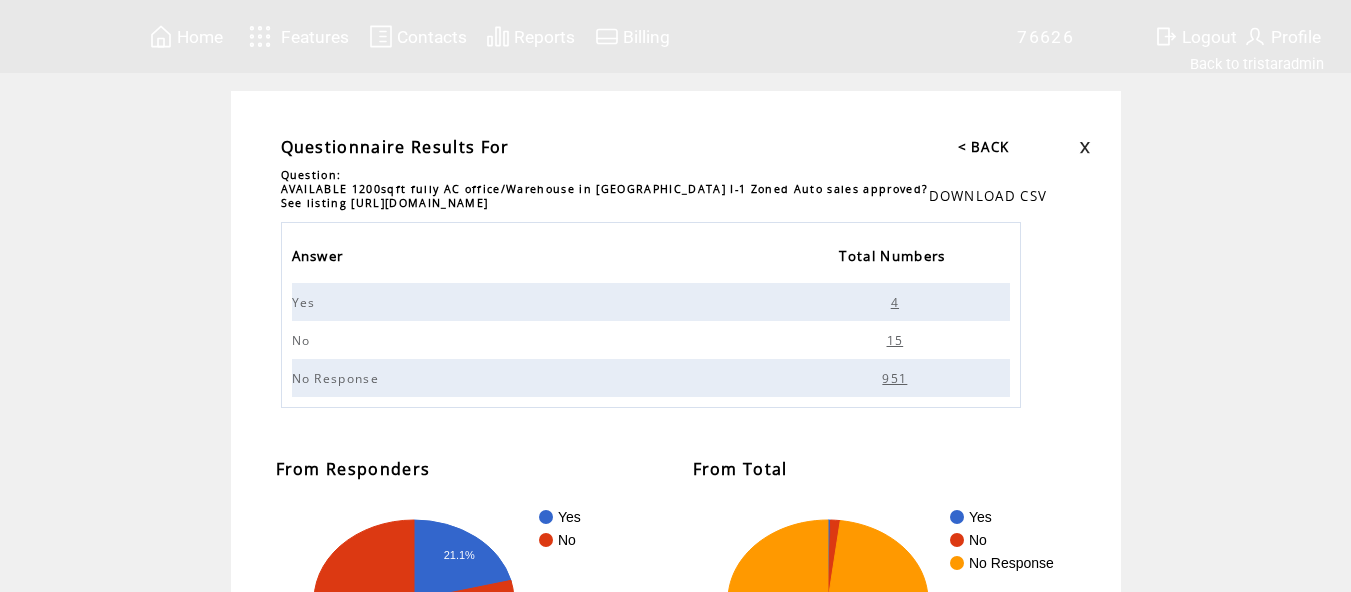 click on "4" at bounding box center [897, 302] 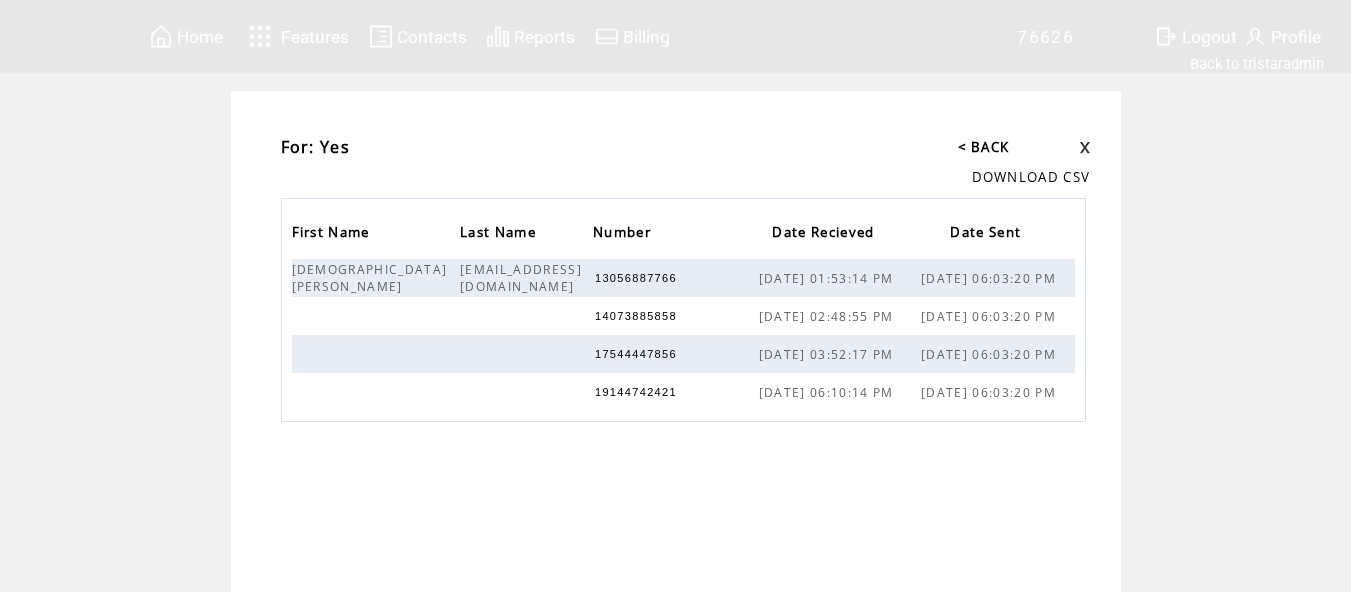 scroll, scrollTop: 0, scrollLeft: 0, axis: both 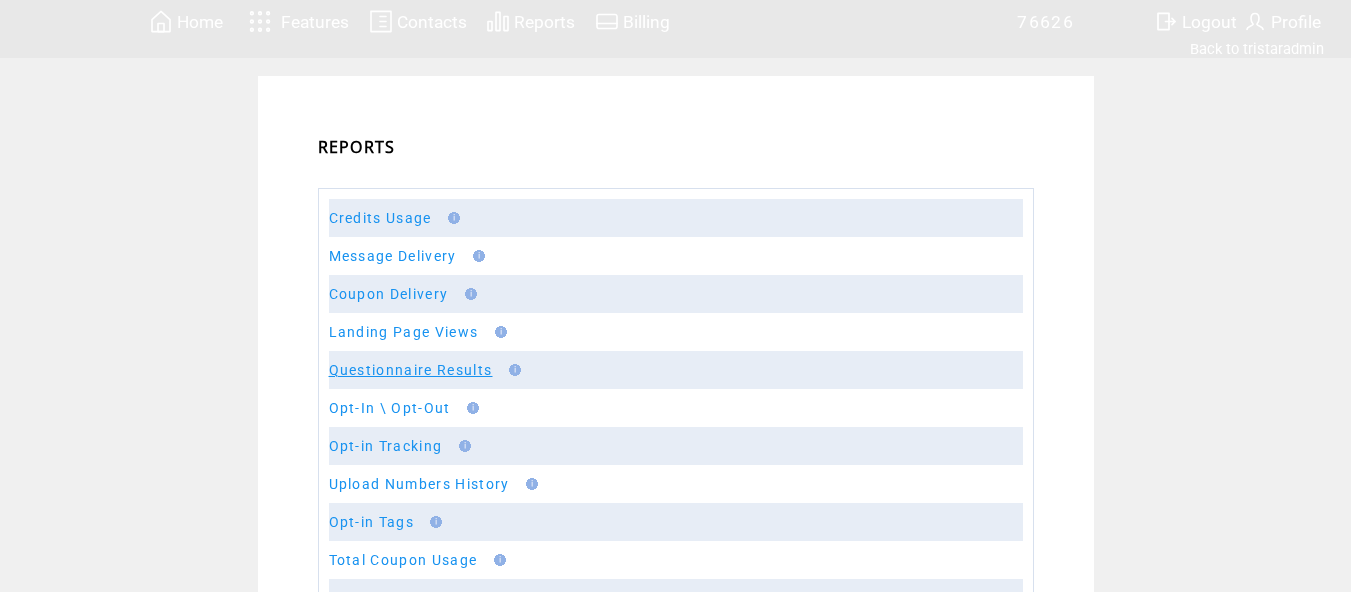 click on "Questionnaire Results" at bounding box center (411, 370) 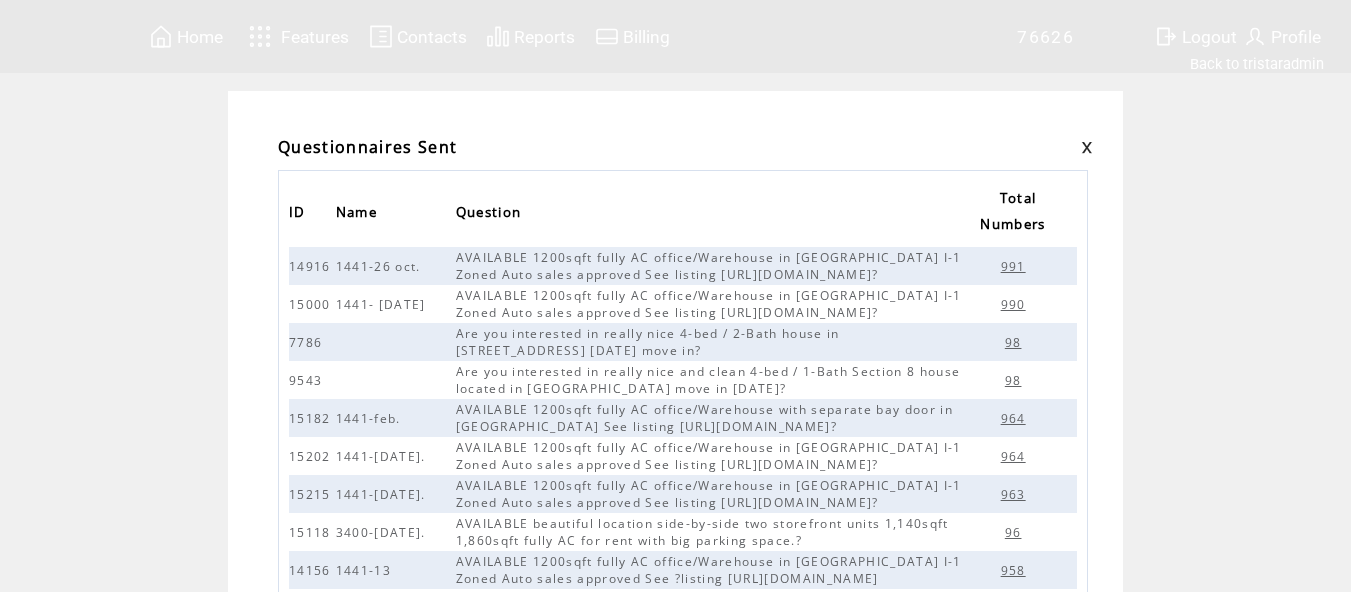 scroll, scrollTop: 0, scrollLeft: 0, axis: both 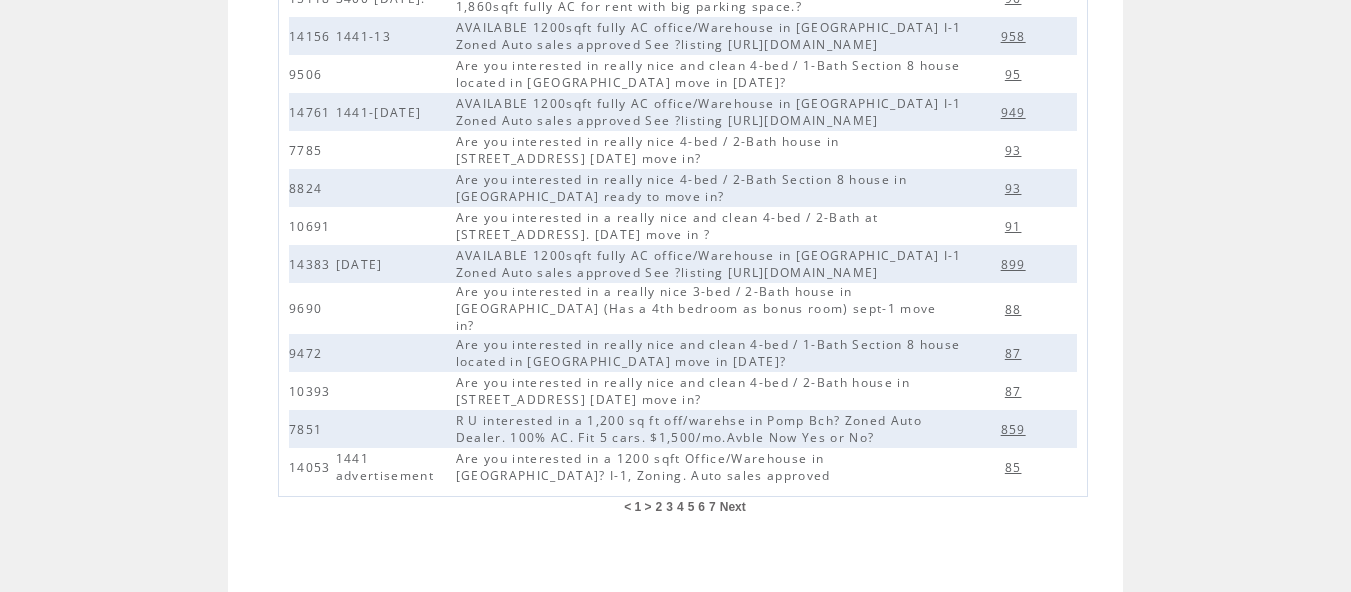click on "2" at bounding box center (659, 507) 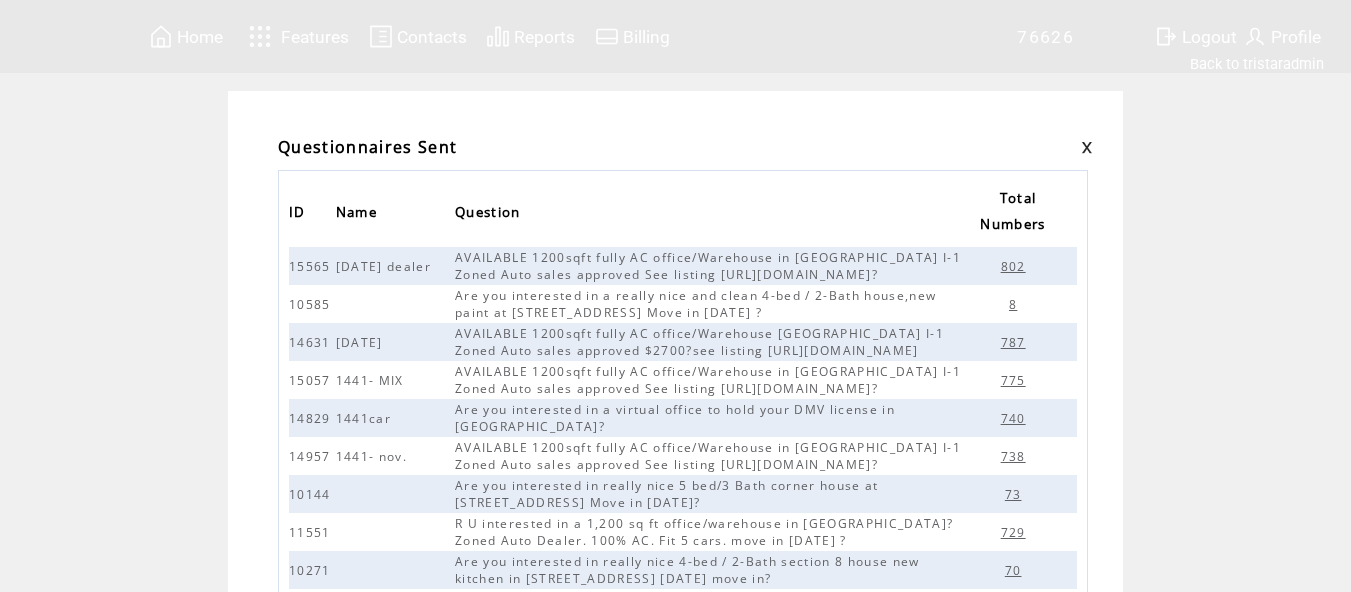 scroll, scrollTop: 0, scrollLeft: 0, axis: both 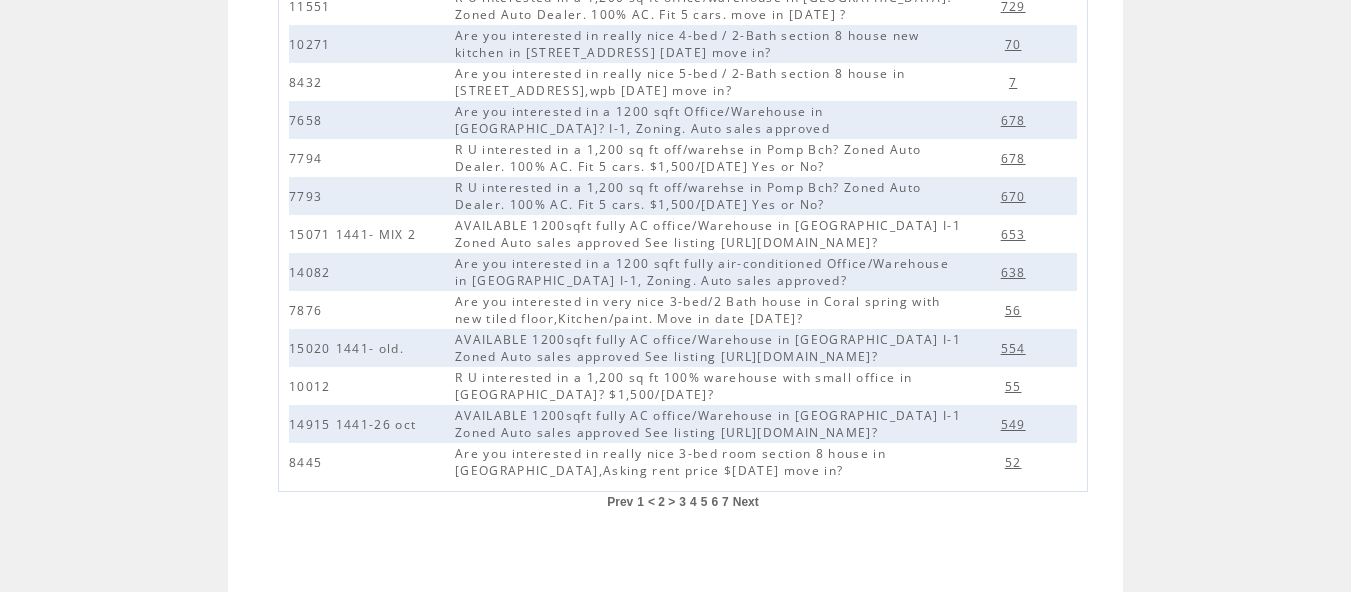 click on "3" at bounding box center [682, 502] 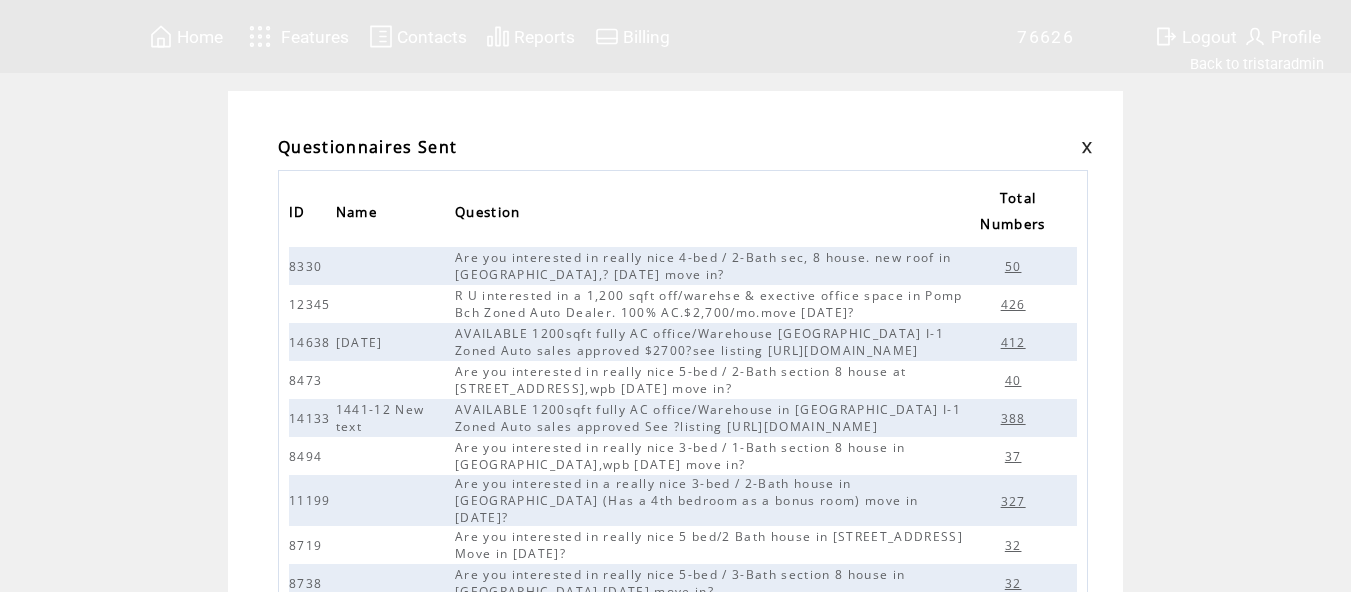 scroll, scrollTop: 0, scrollLeft: 0, axis: both 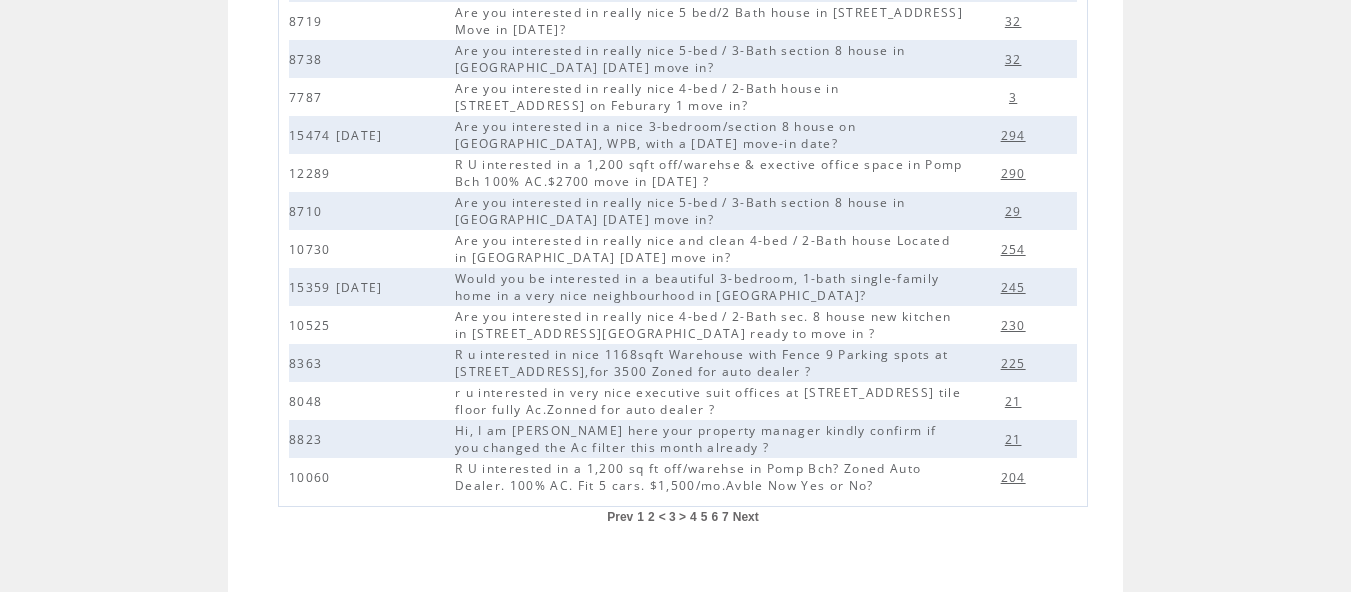 click on "4" at bounding box center (693, 517) 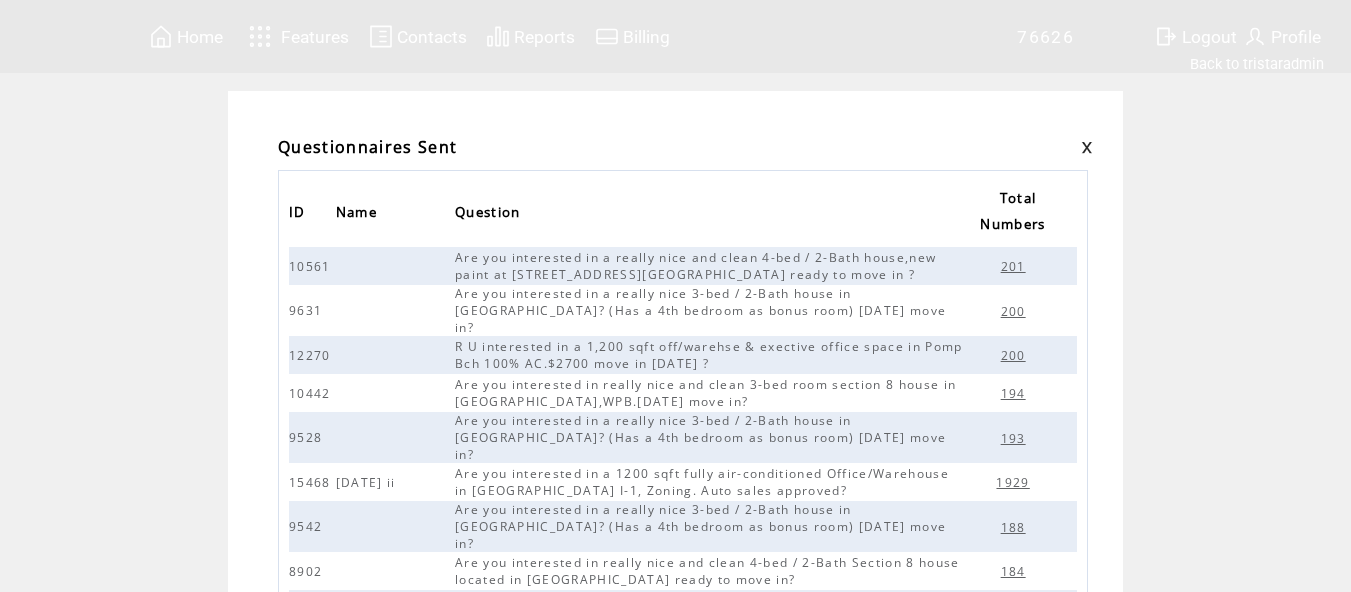 scroll, scrollTop: 0, scrollLeft: 0, axis: both 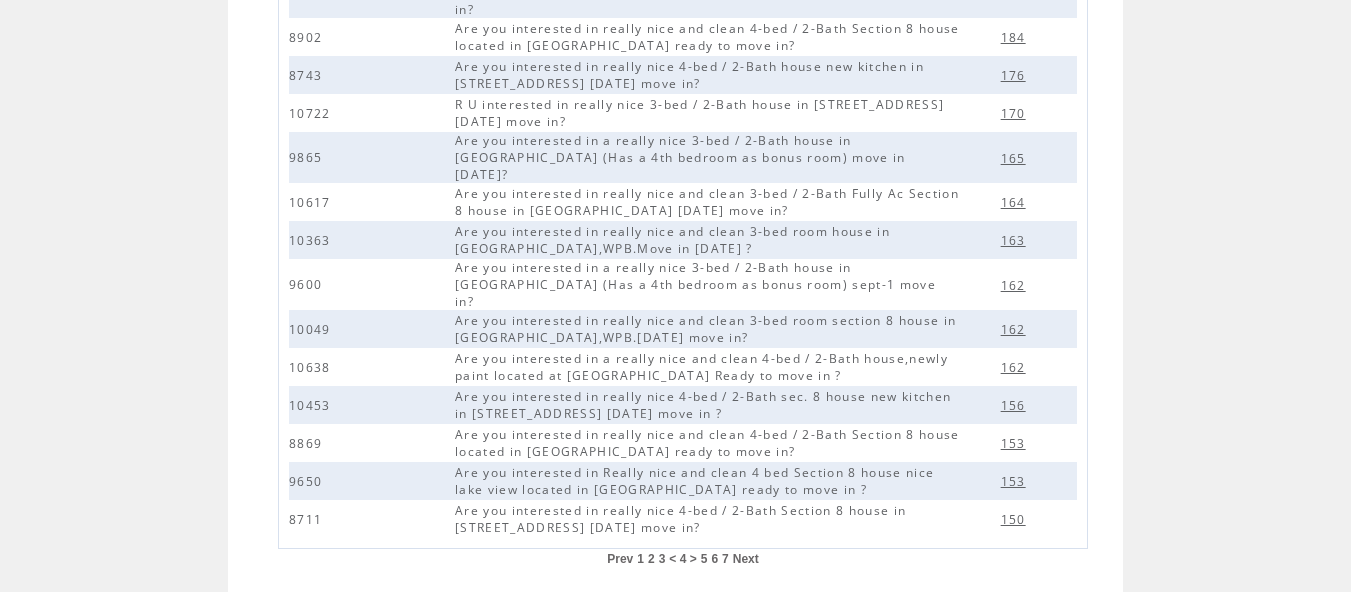 click on "5" at bounding box center [704, 559] 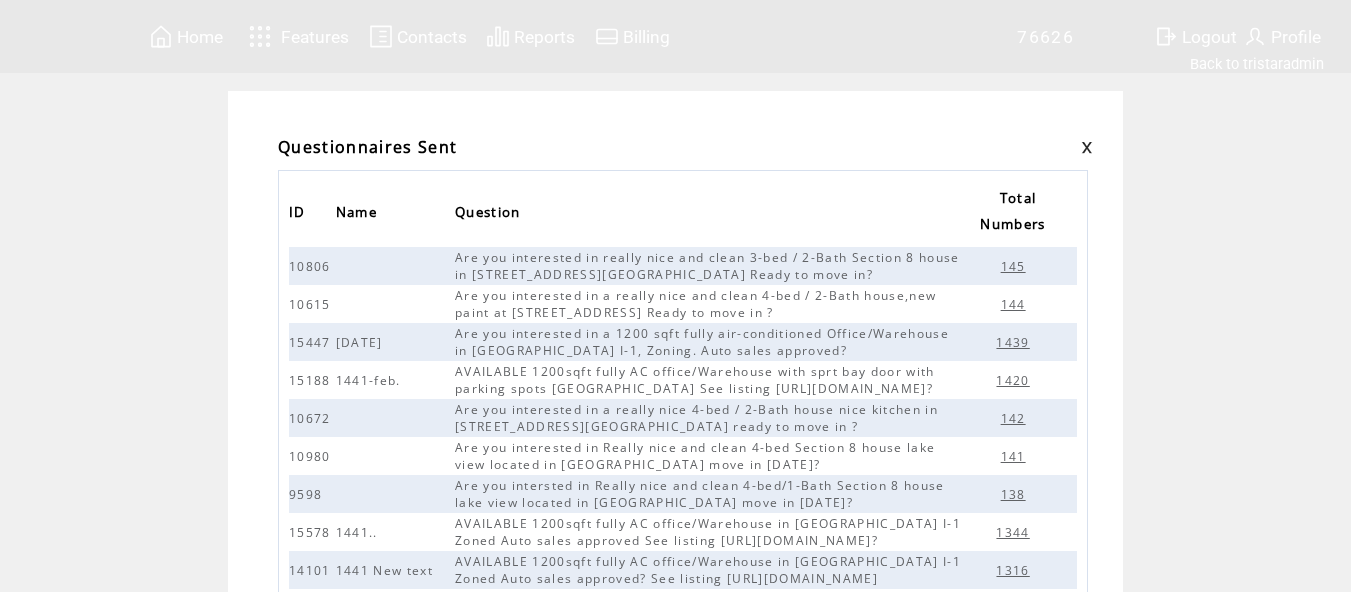 scroll, scrollTop: 0, scrollLeft: 0, axis: both 